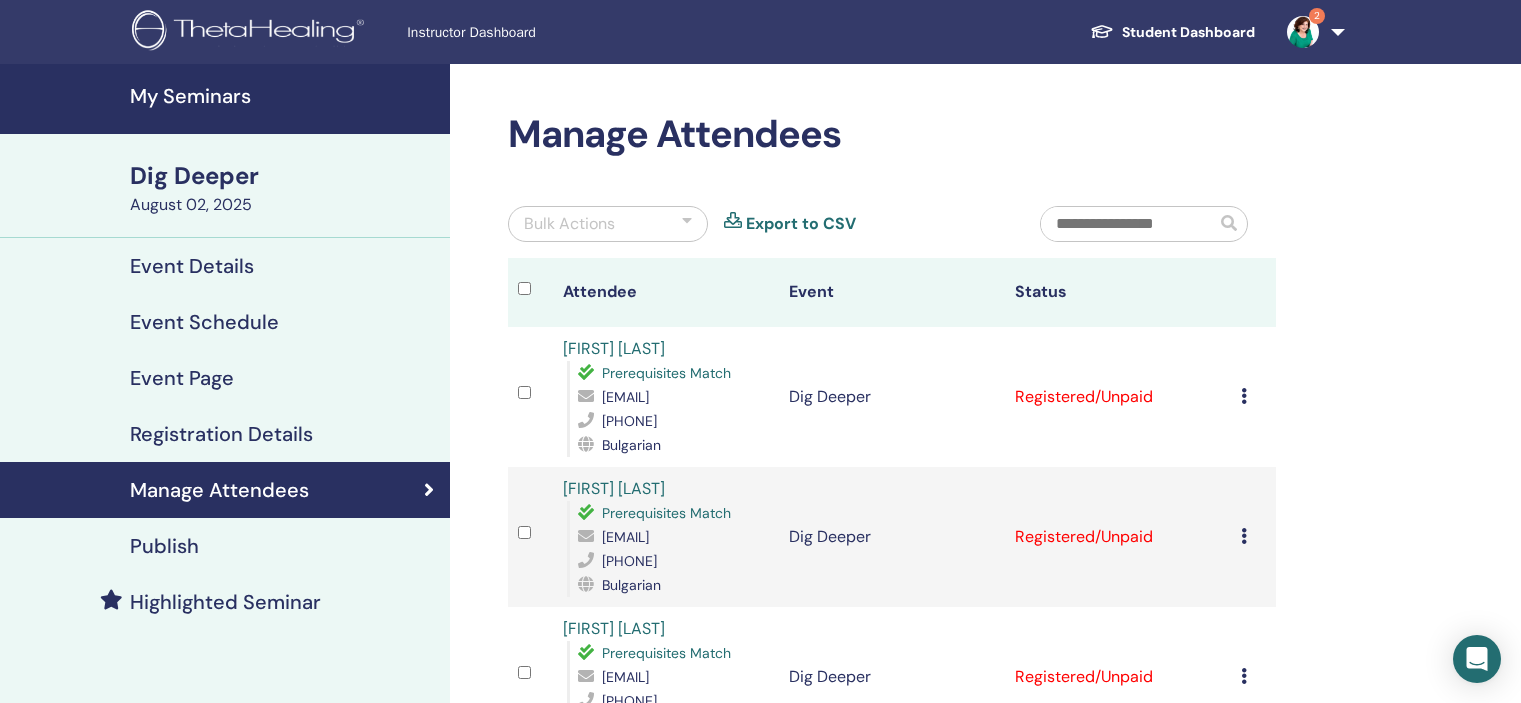 scroll, scrollTop: 0, scrollLeft: 0, axis: both 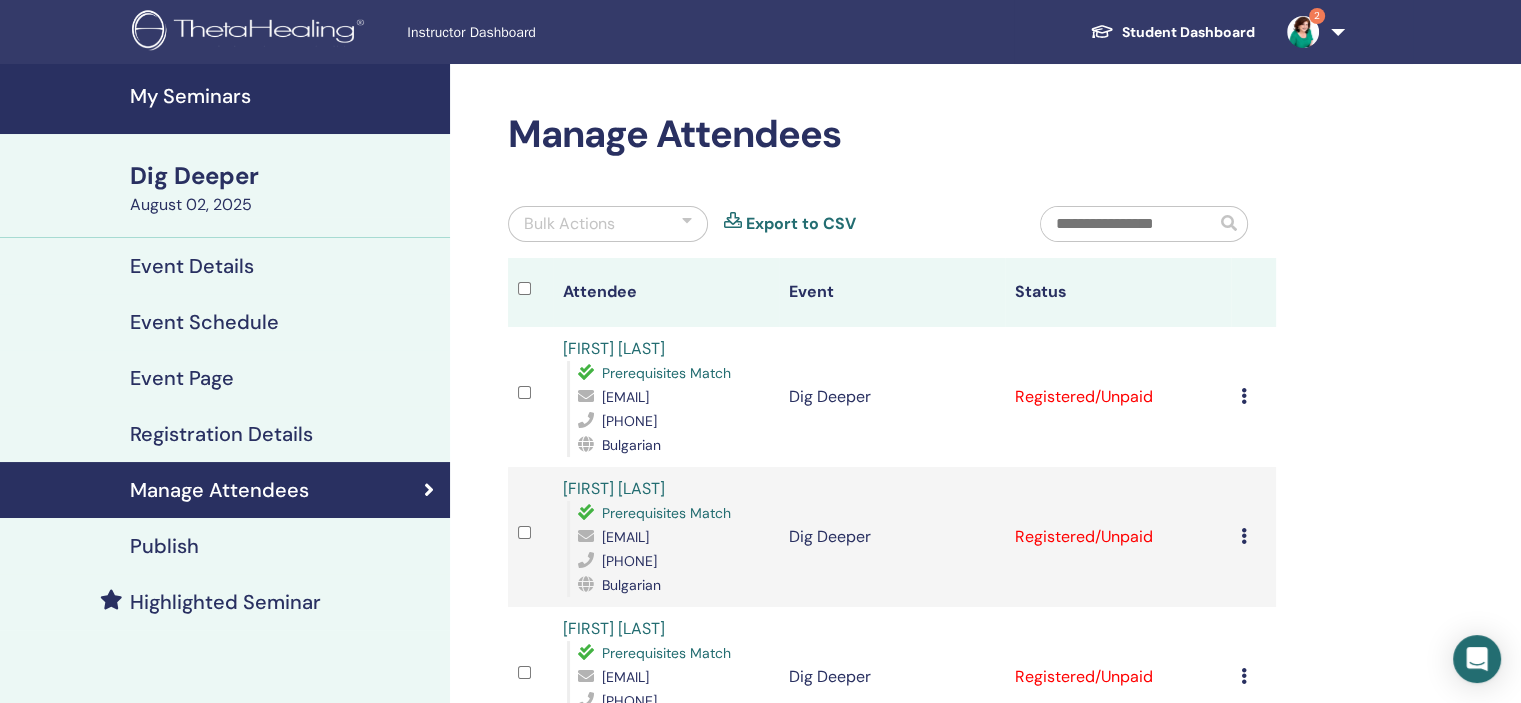 click at bounding box center (1303, 32) 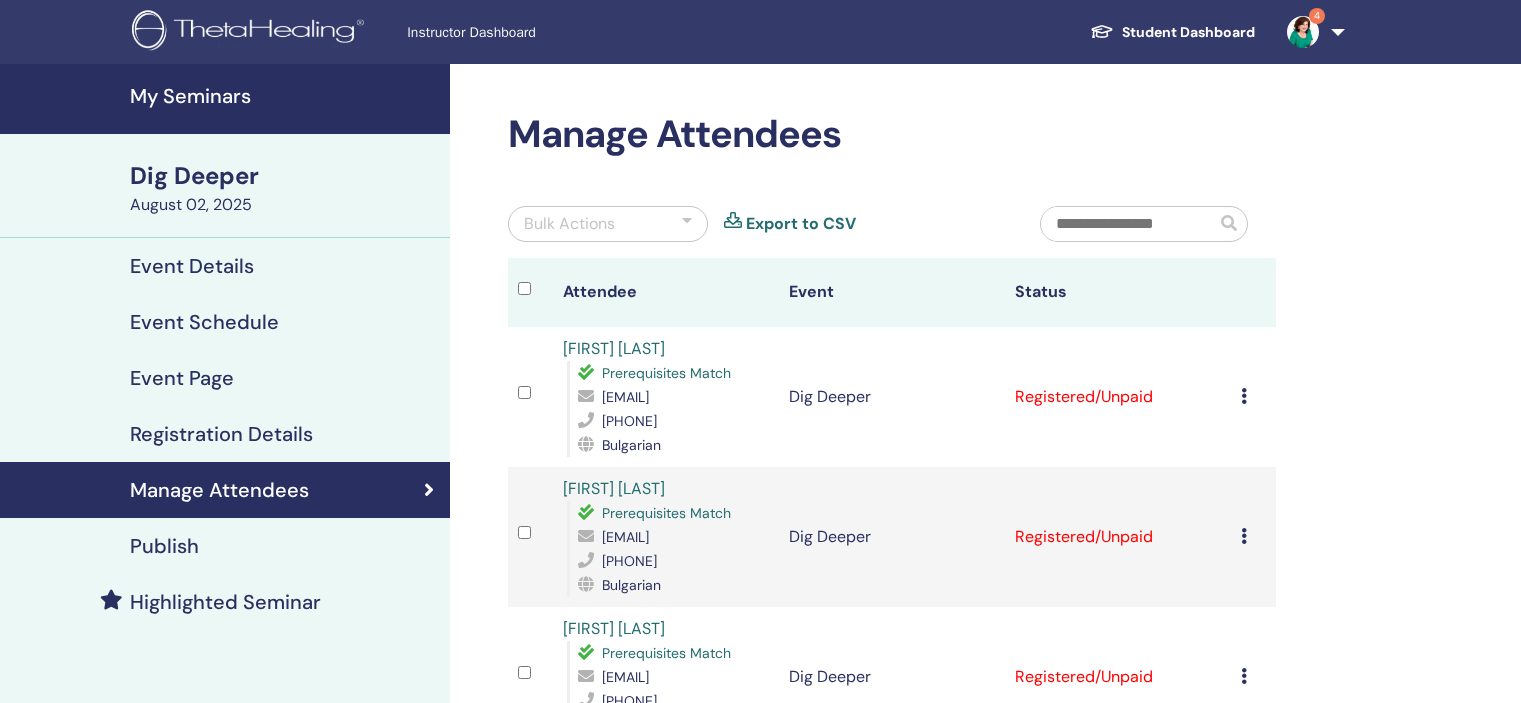 scroll, scrollTop: 0, scrollLeft: 0, axis: both 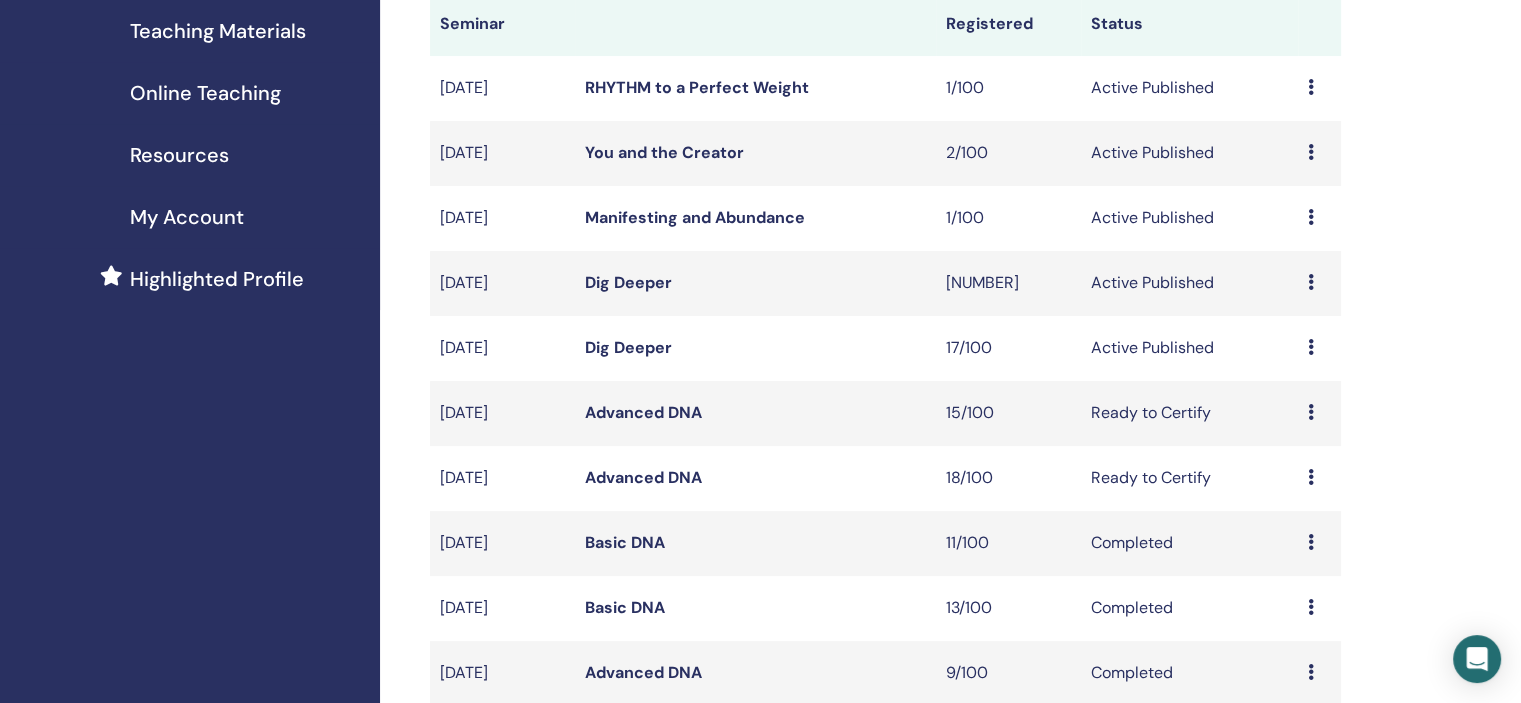 click at bounding box center [1311, 347] 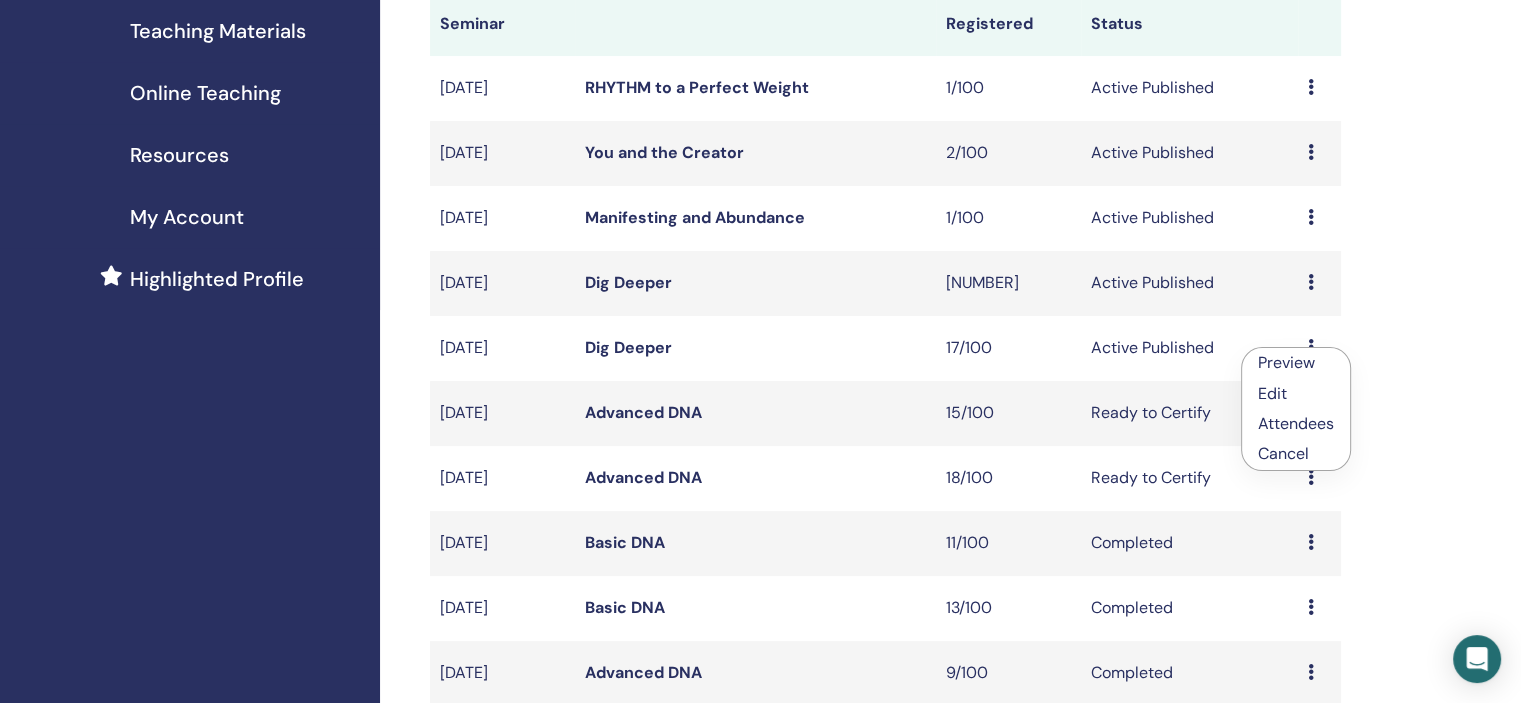 click on "Attendees" at bounding box center [1296, 423] 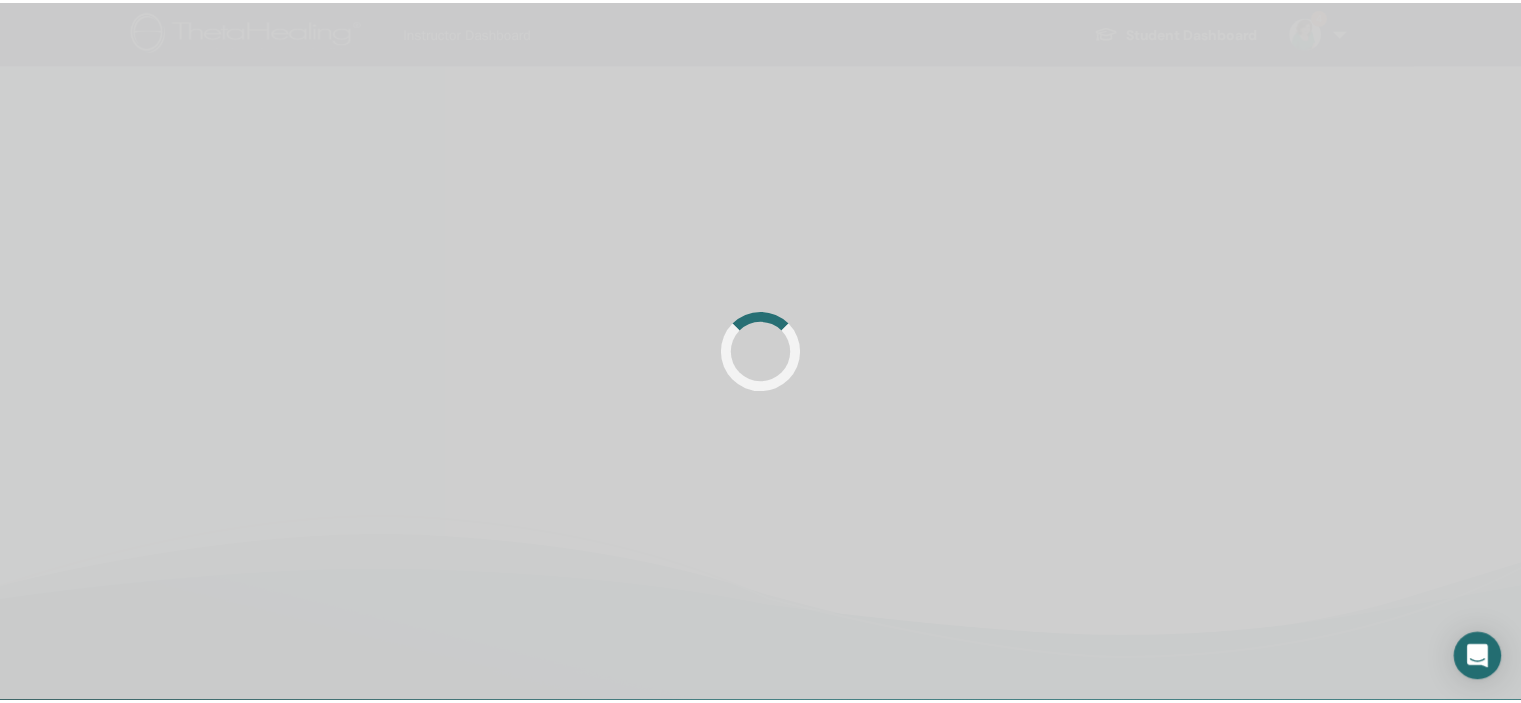 scroll, scrollTop: 0, scrollLeft: 0, axis: both 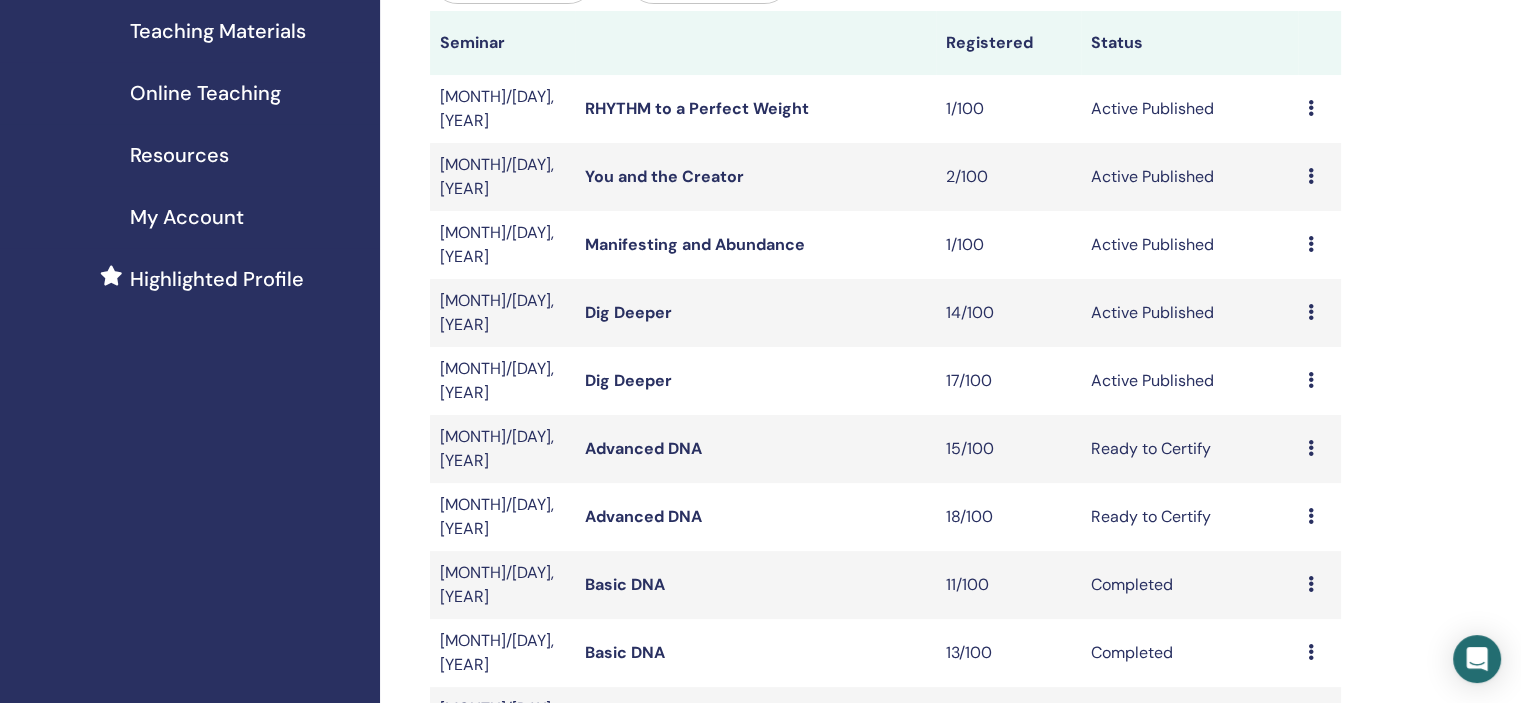 click on "Preview Edit Attendees Cancel" at bounding box center [1319, 313] 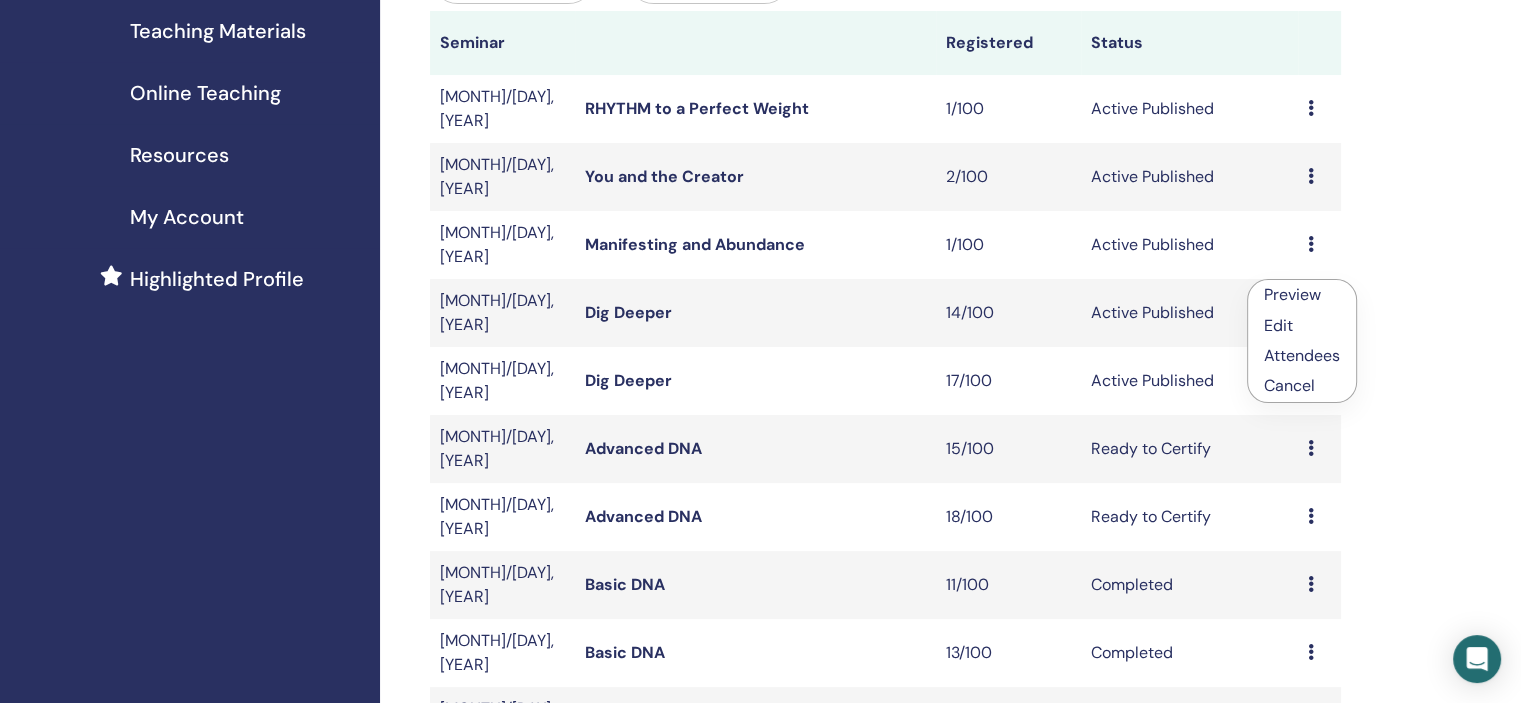 click on "Attendees" at bounding box center (1302, 355) 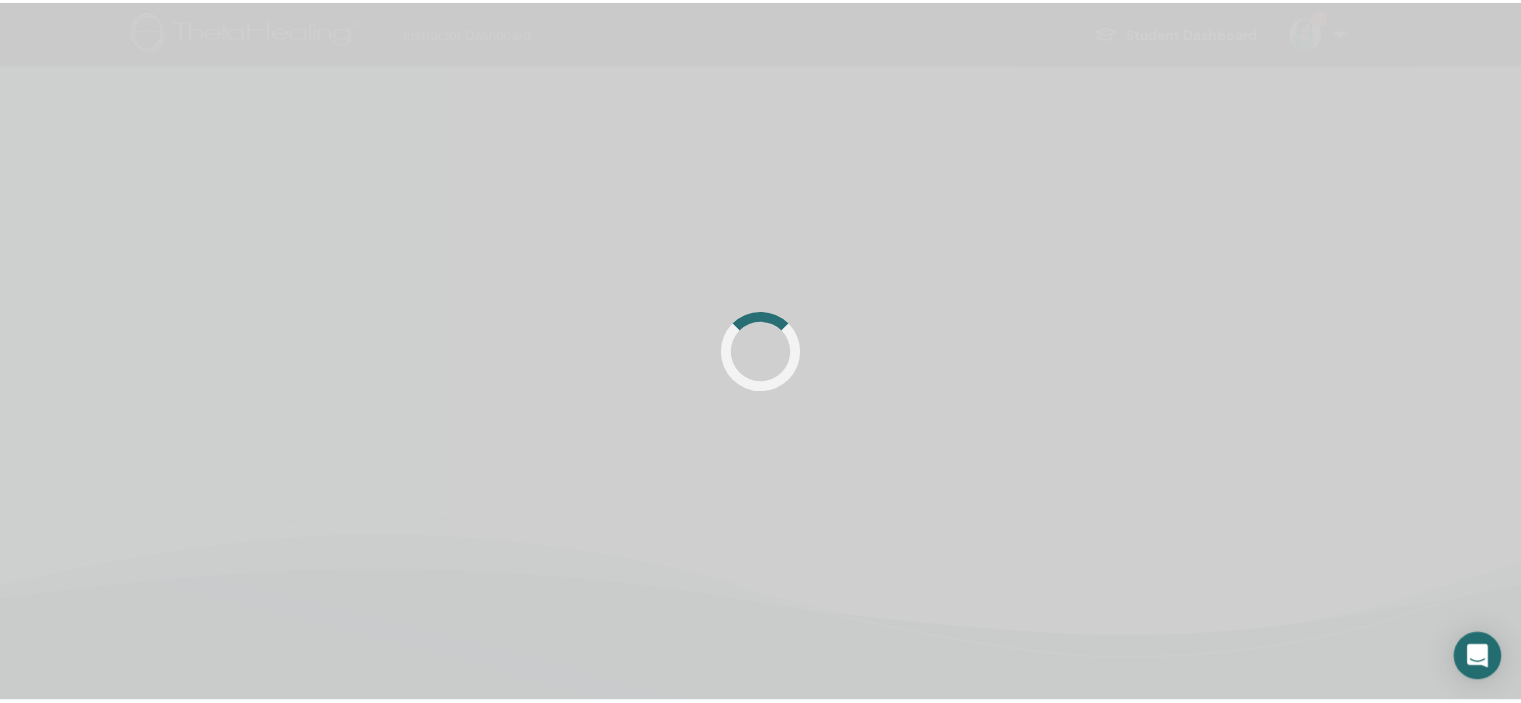scroll, scrollTop: 0, scrollLeft: 0, axis: both 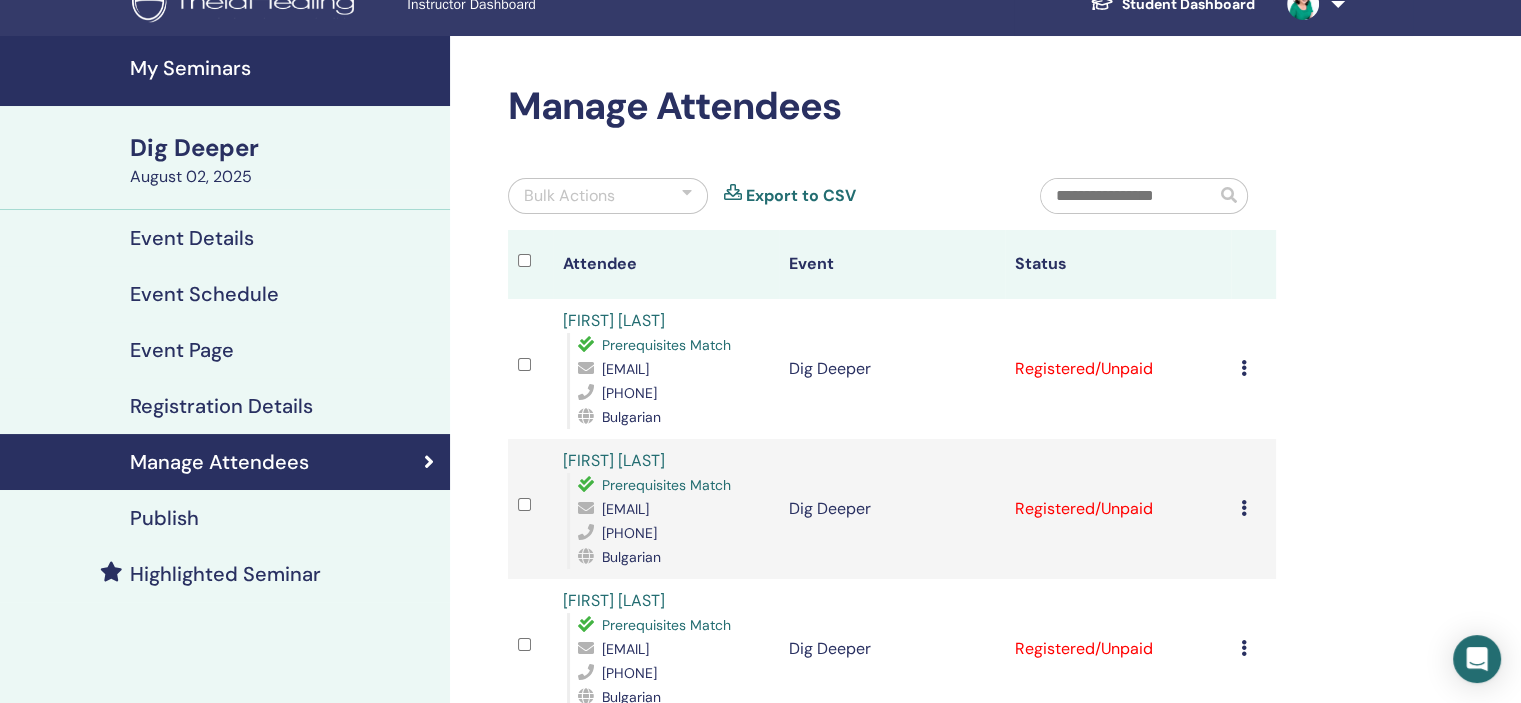click at bounding box center [687, 196] 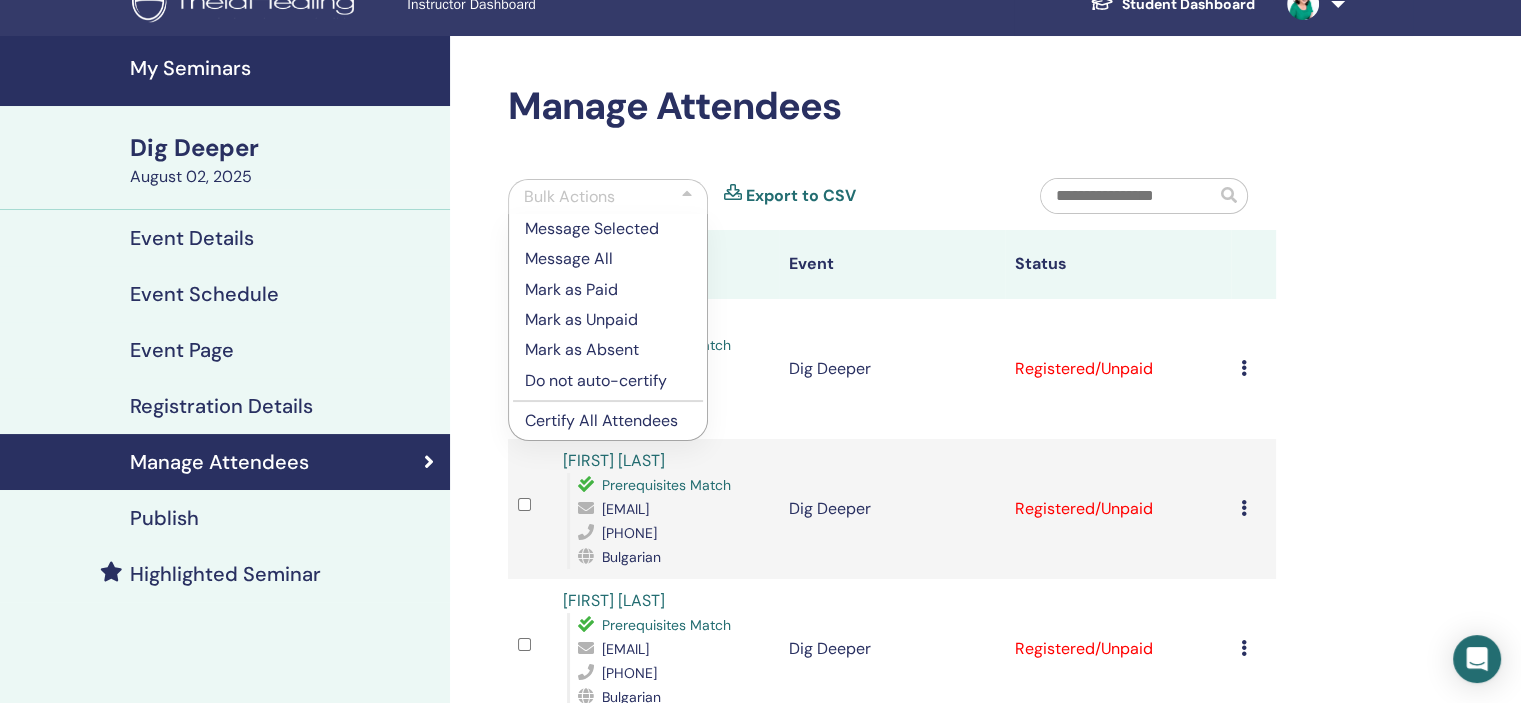 click at bounding box center [1244, 368] 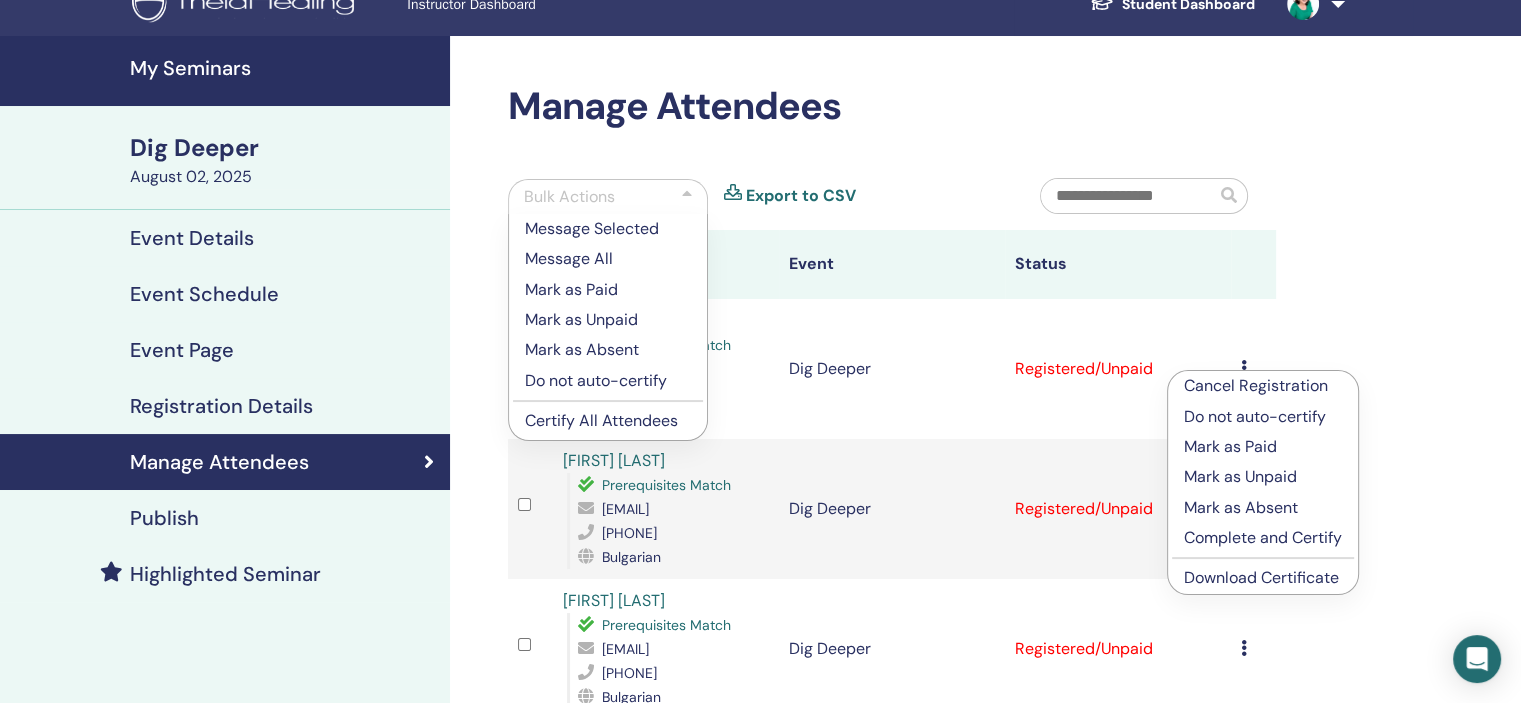 click on "Download Certificate" at bounding box center [1261, 577] 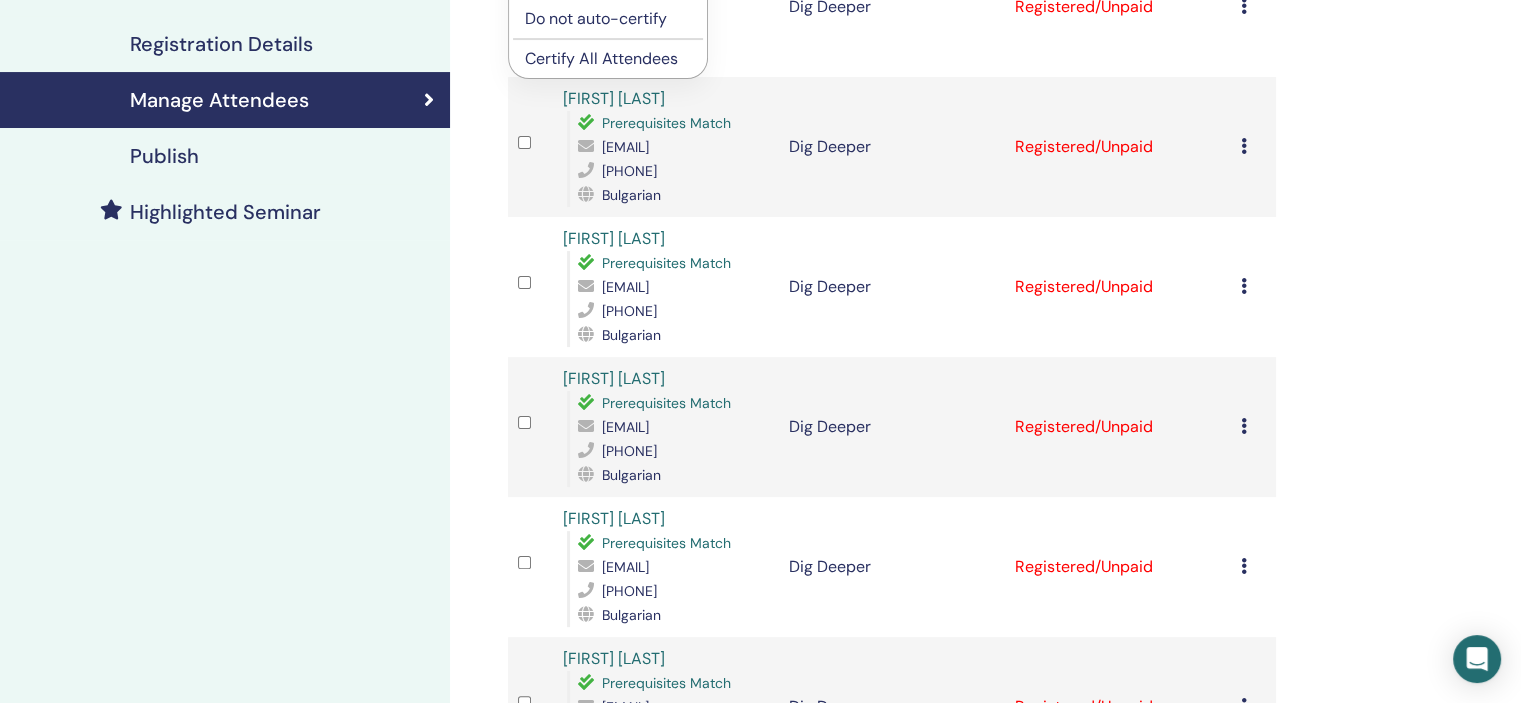scroll, scrollTop: 467, scrollLeft: 0, axis: vertical 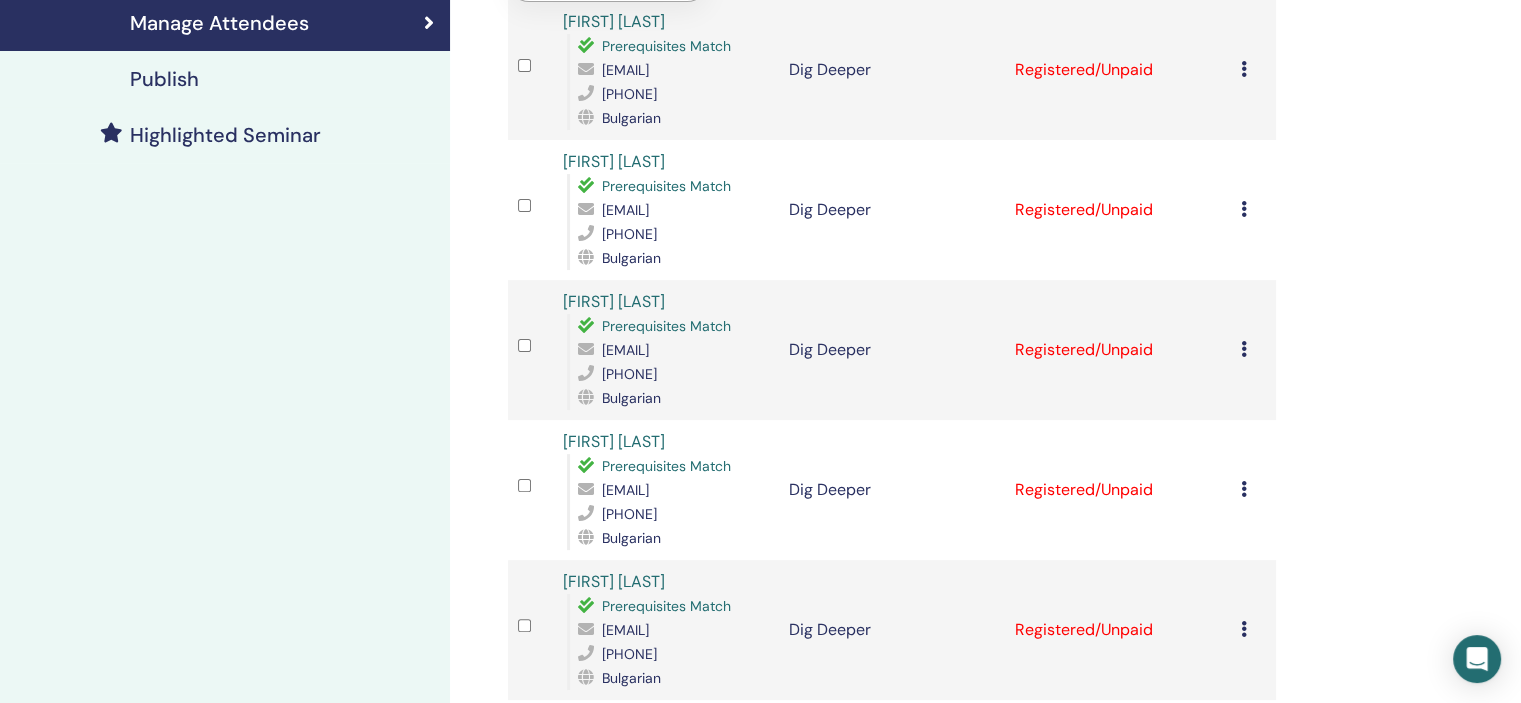 click at bounding box center [1244, 69] 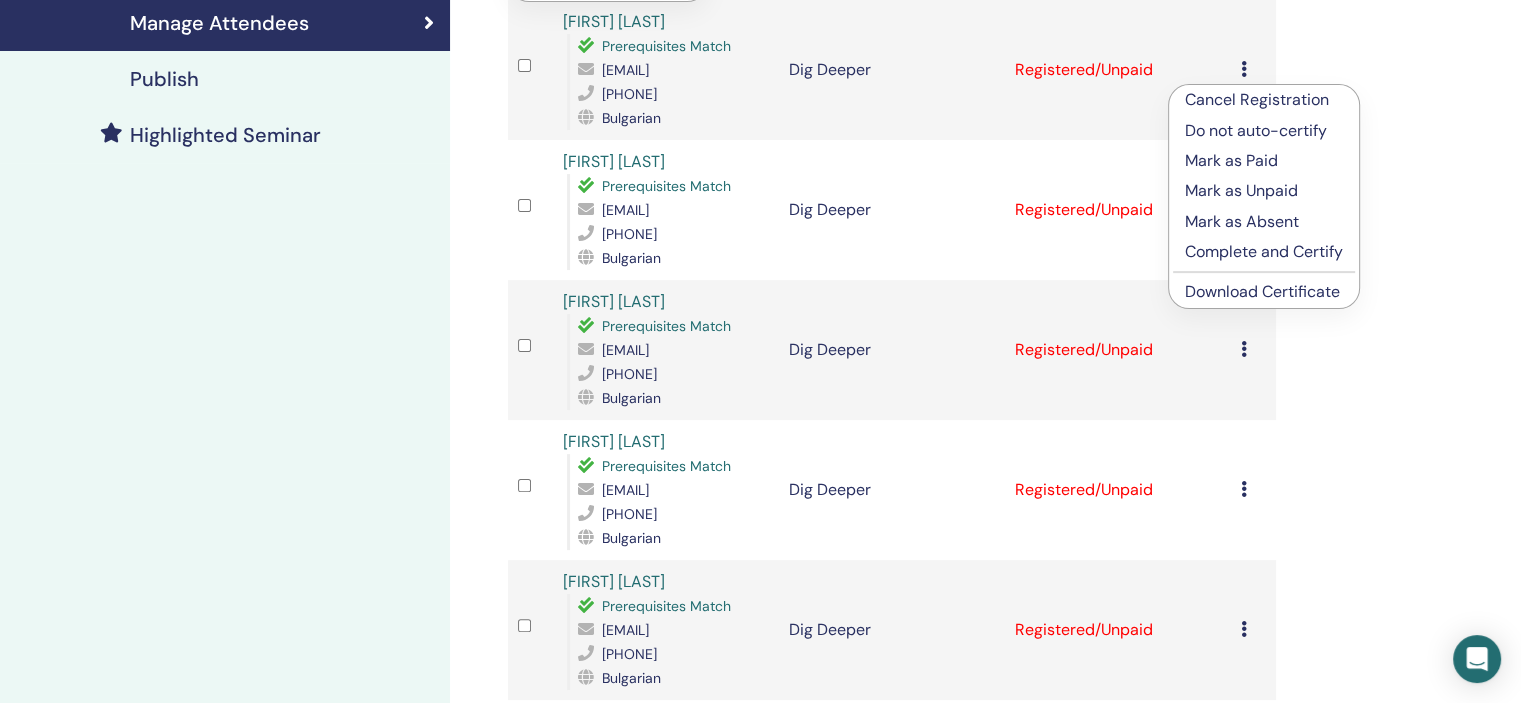 click on "Download Certificate" at bounding box center [1262, 291] 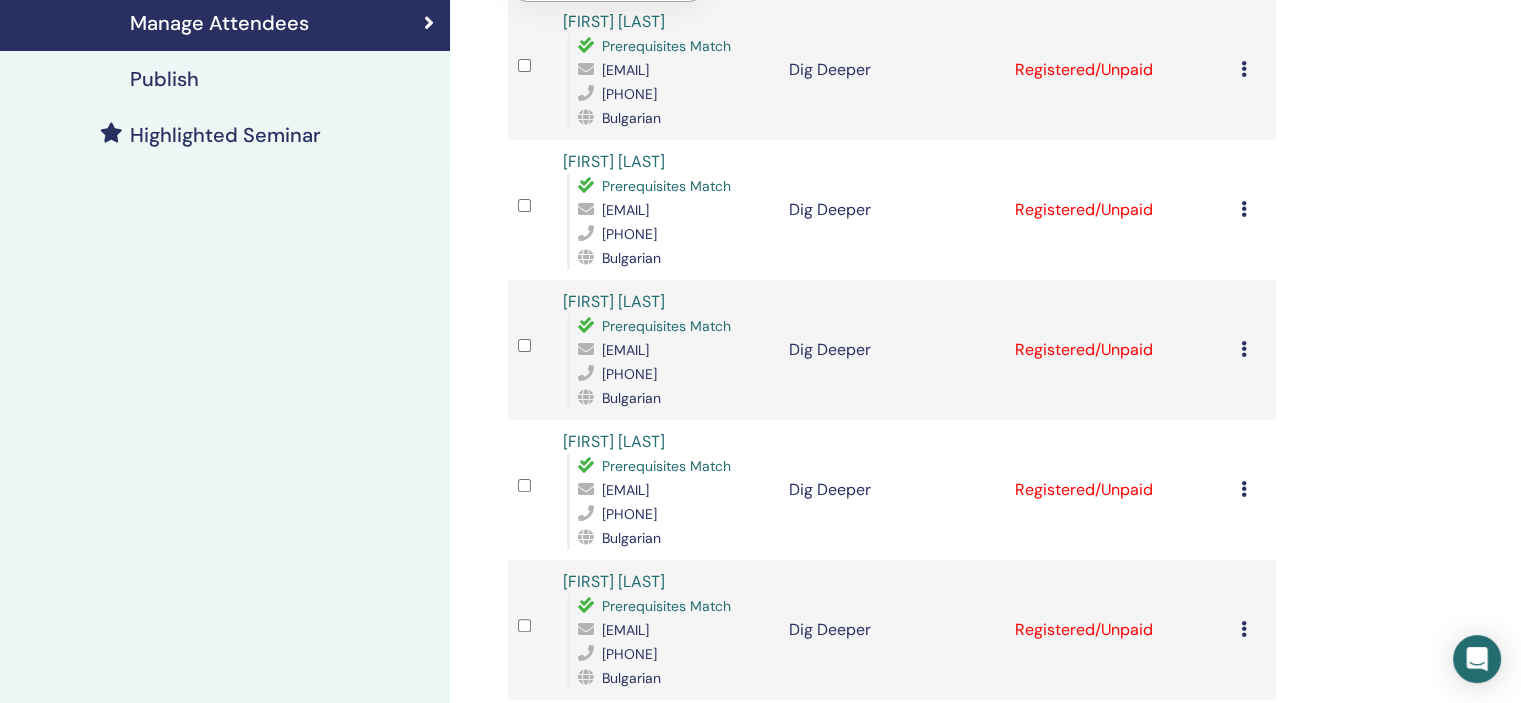 click at bounding box center (1244, 209) 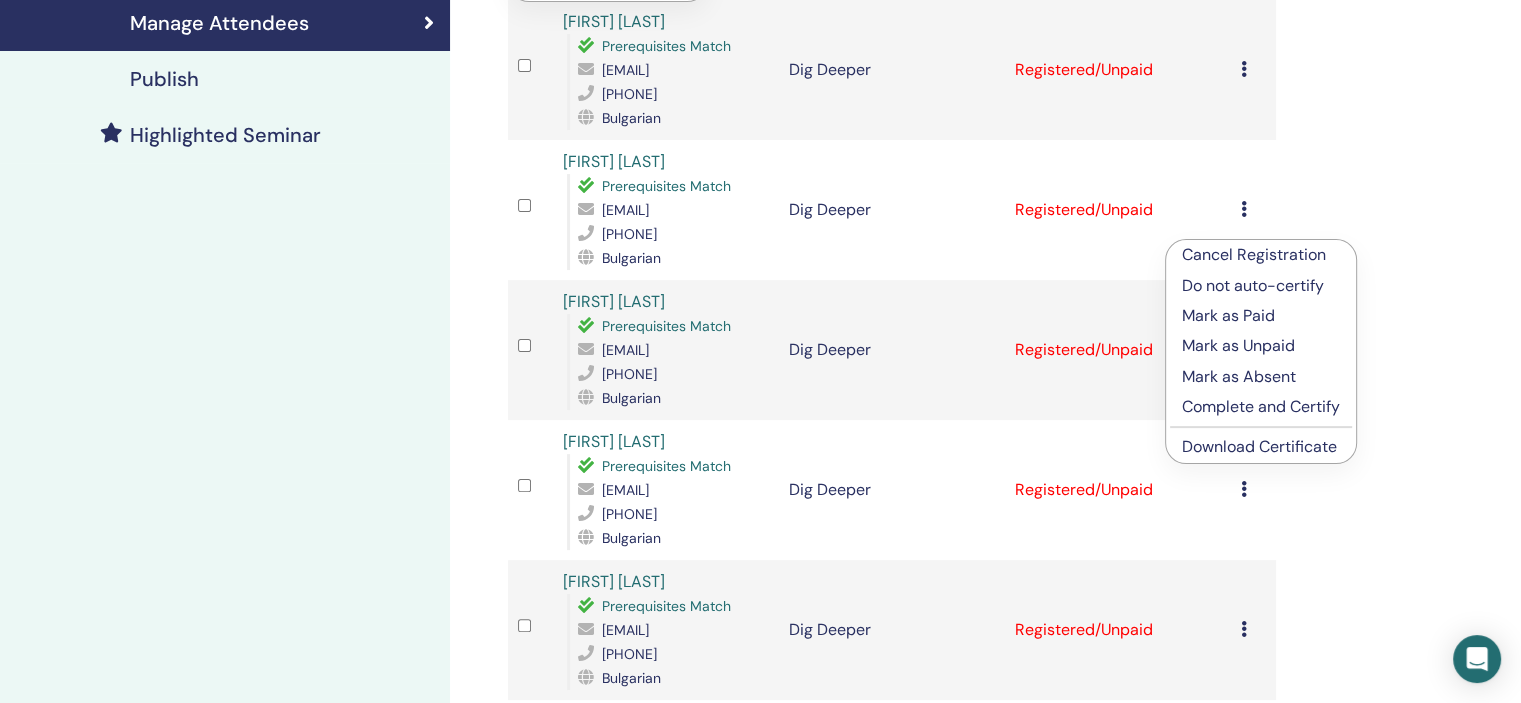 click on "Download Certificate" at bounding box center [1259, 446] 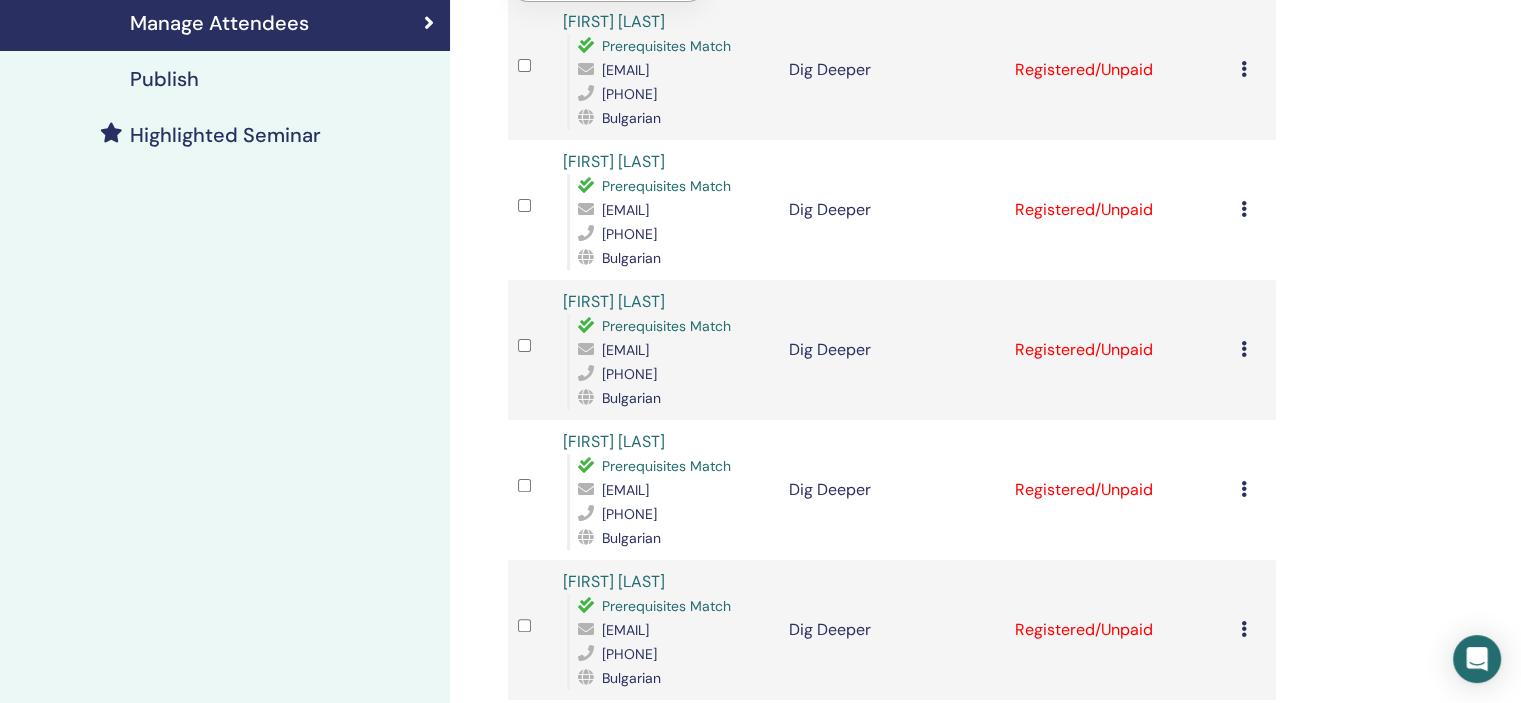 click at bounding box center [1244, 349] 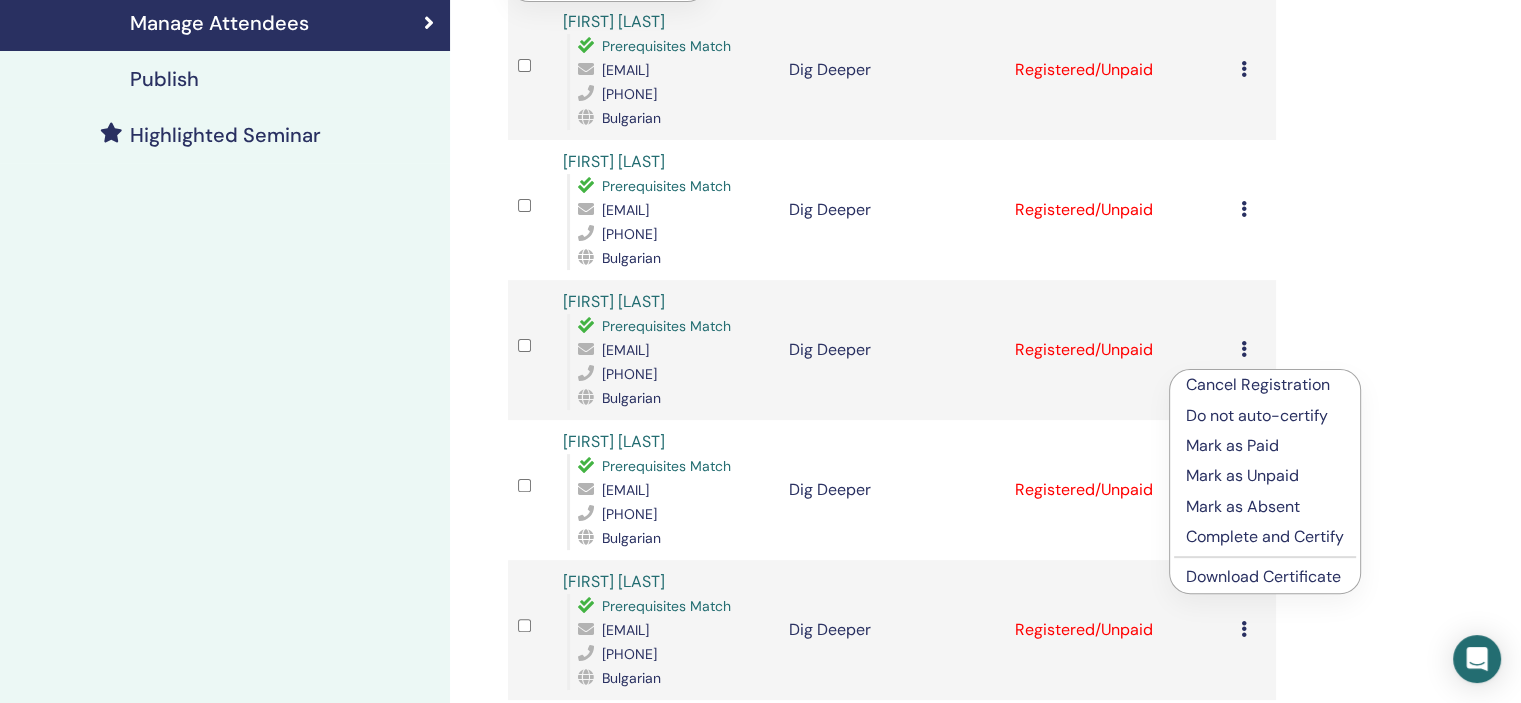 click on "Download Certificate" at bounding box center (1263, 576) 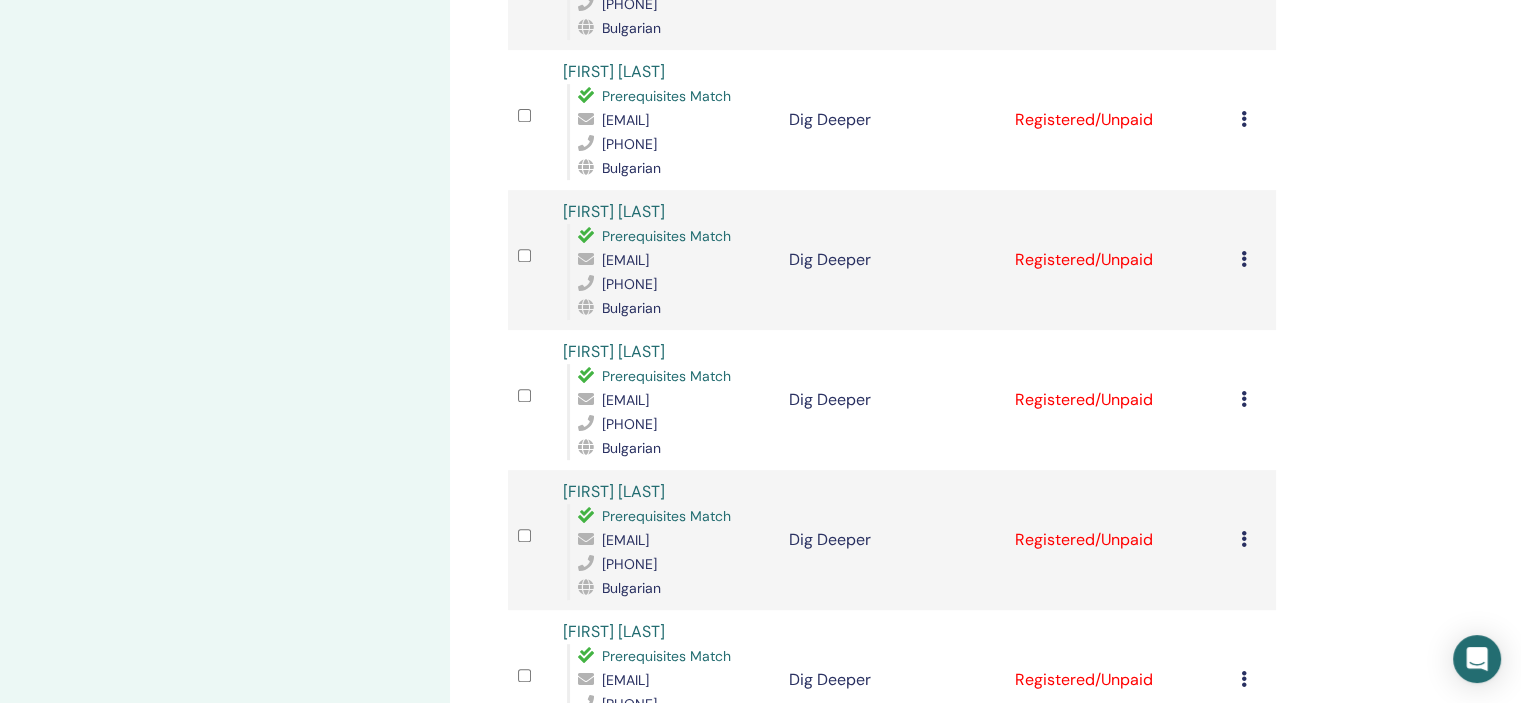 scroll, scrollTop: 844, scrollLeft: 0, axis: vertical 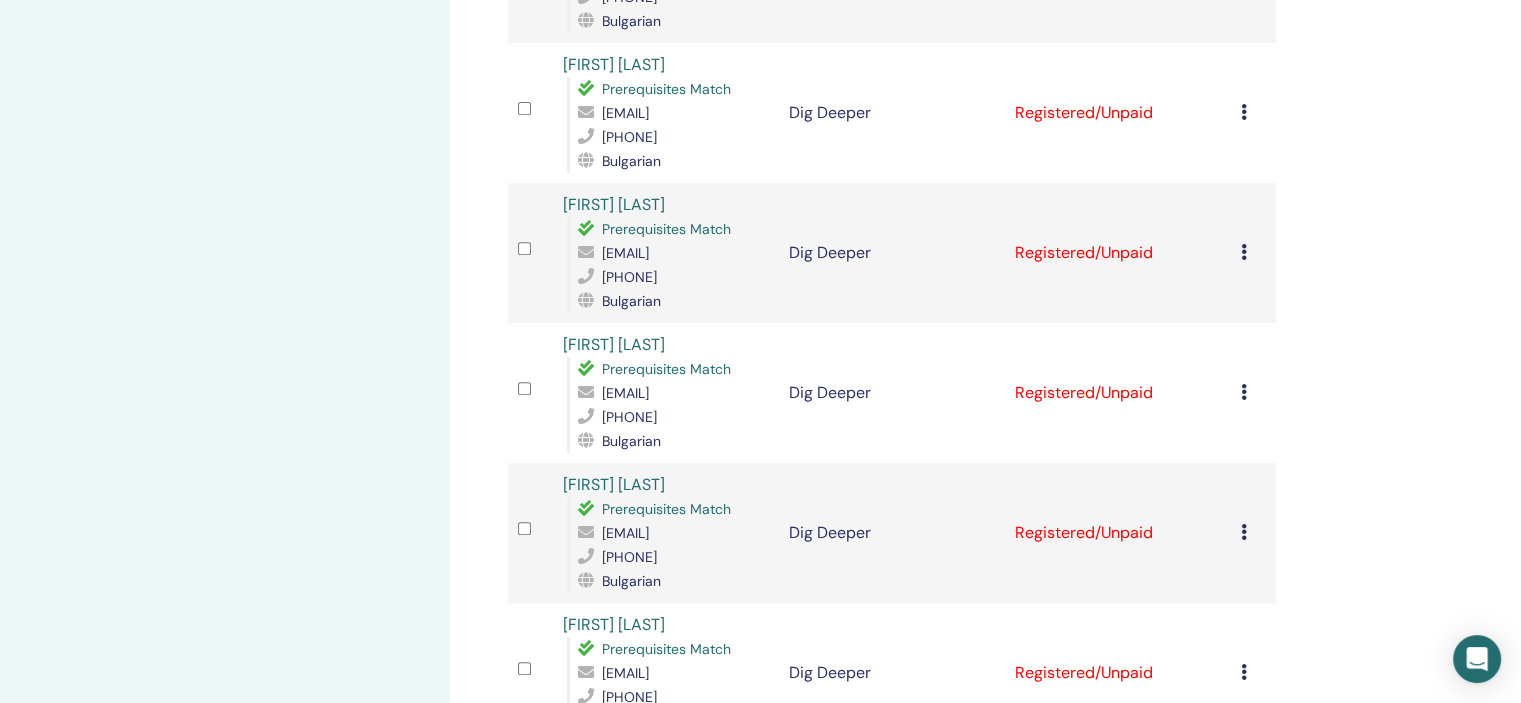 click at bounding box center (1244, 112) 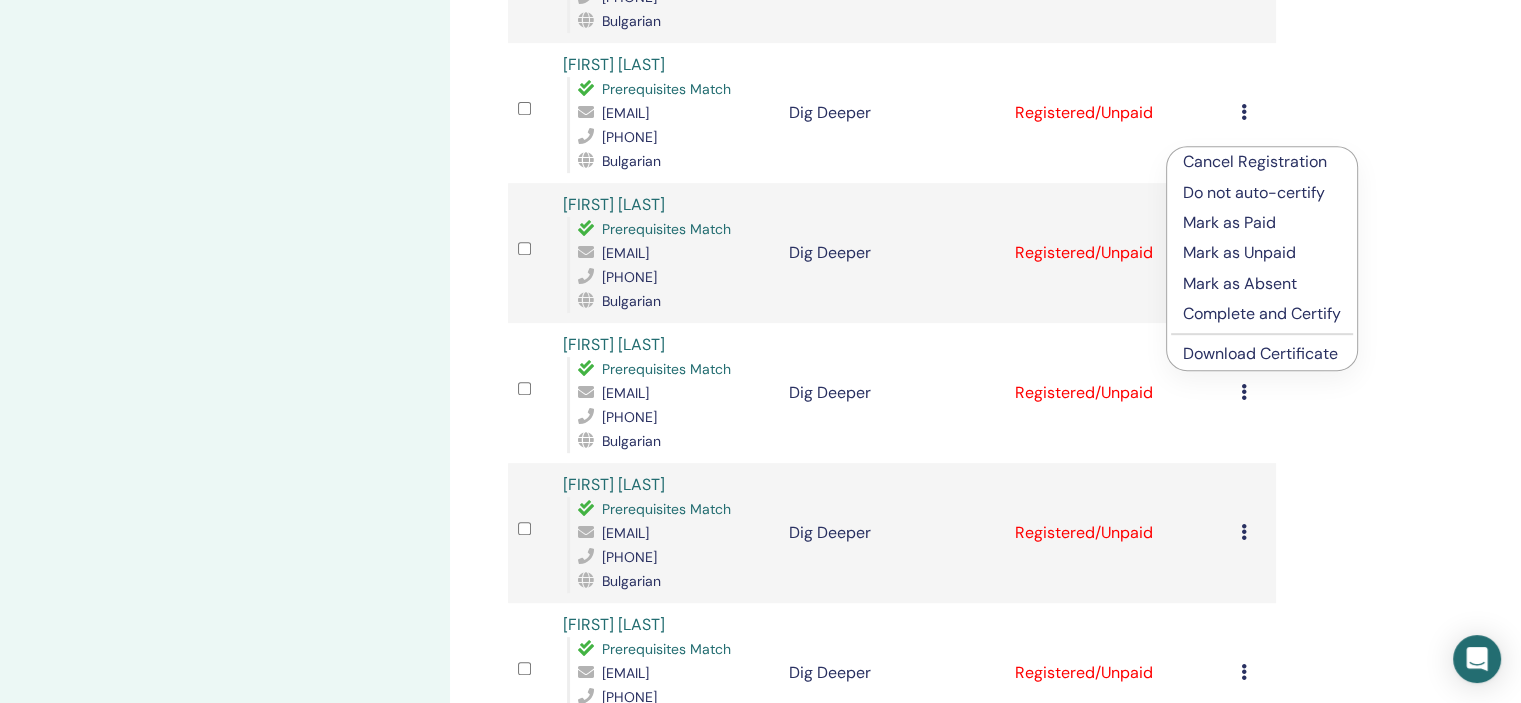 click on "Download Certificate" at bounding box center (1260, 353) 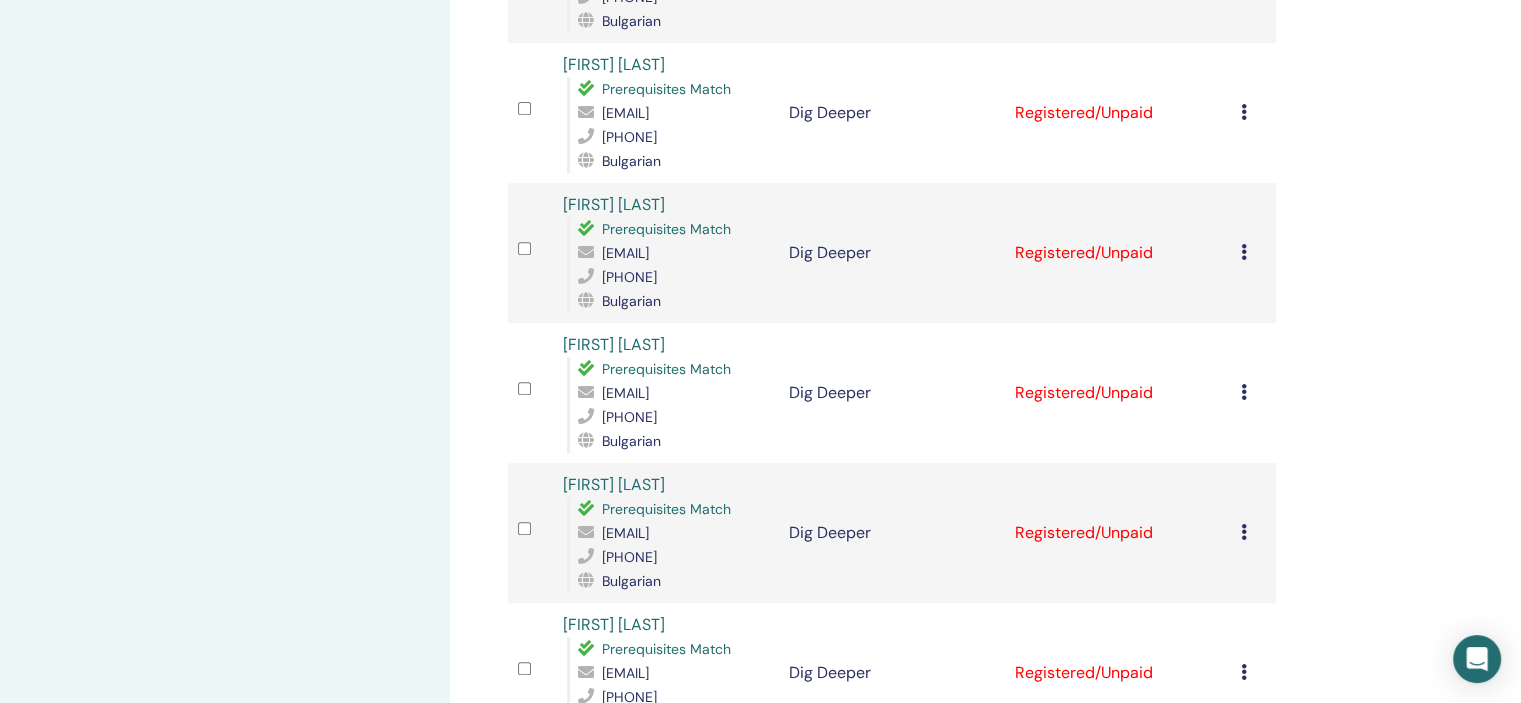 click at bounding box center [1244, 252] 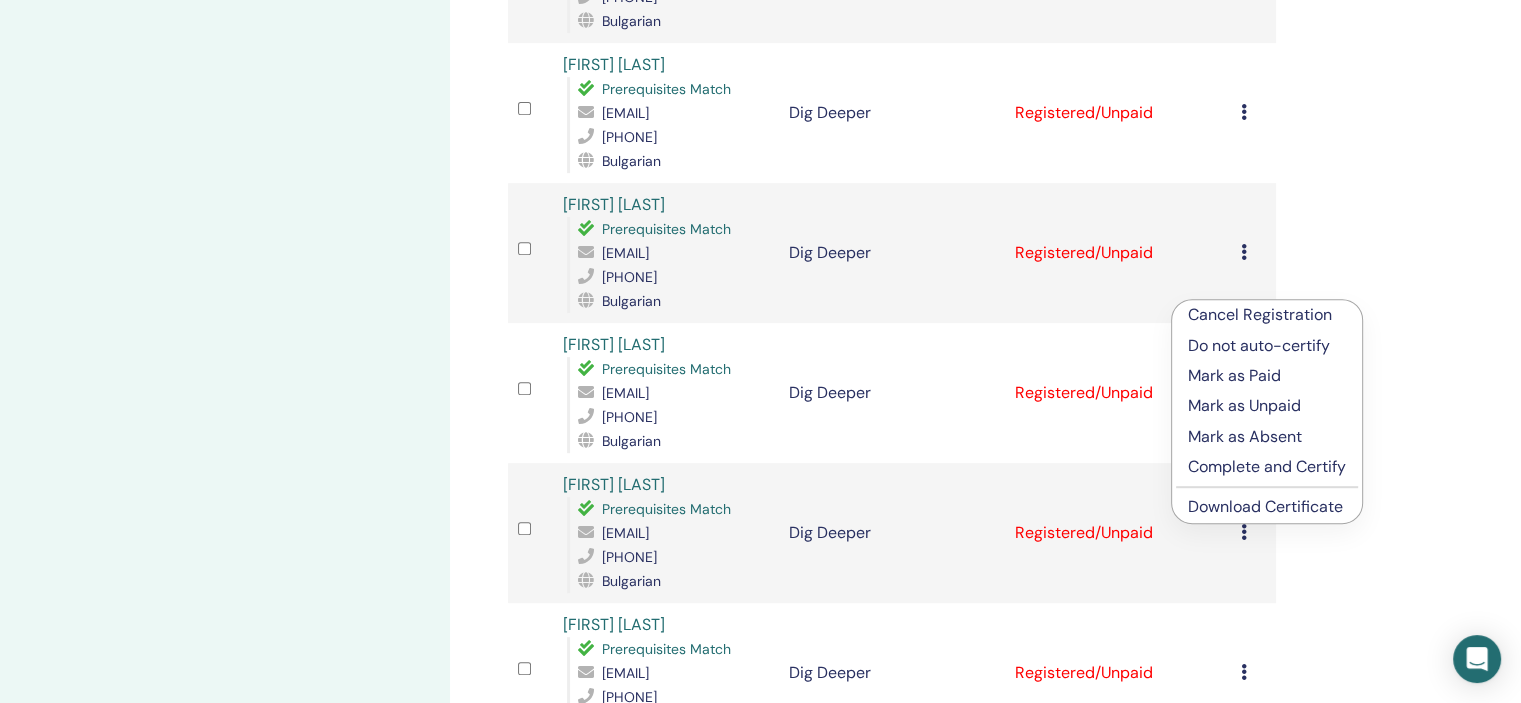 click on "Download Certificate" at bounding box center [1265, 506] 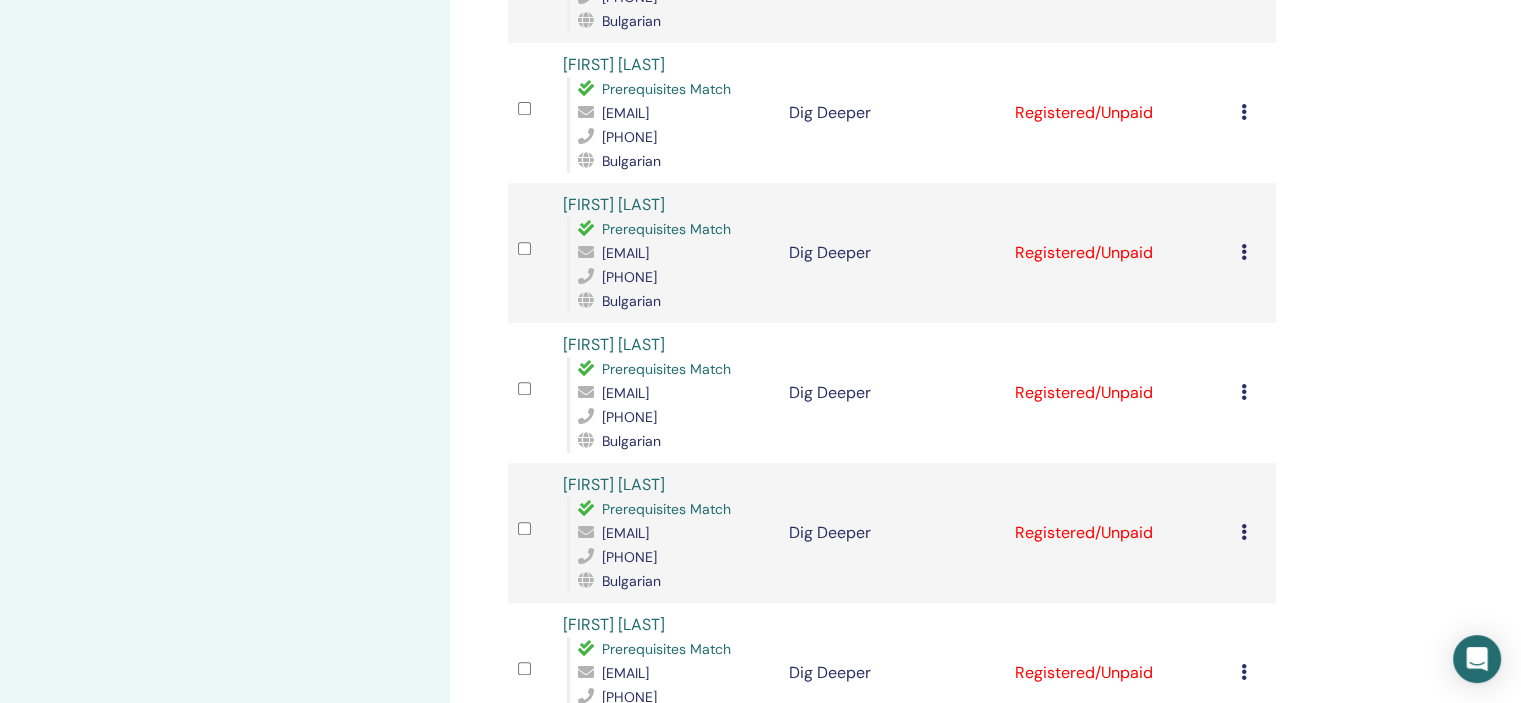 click at bounding box center [1244, 392] 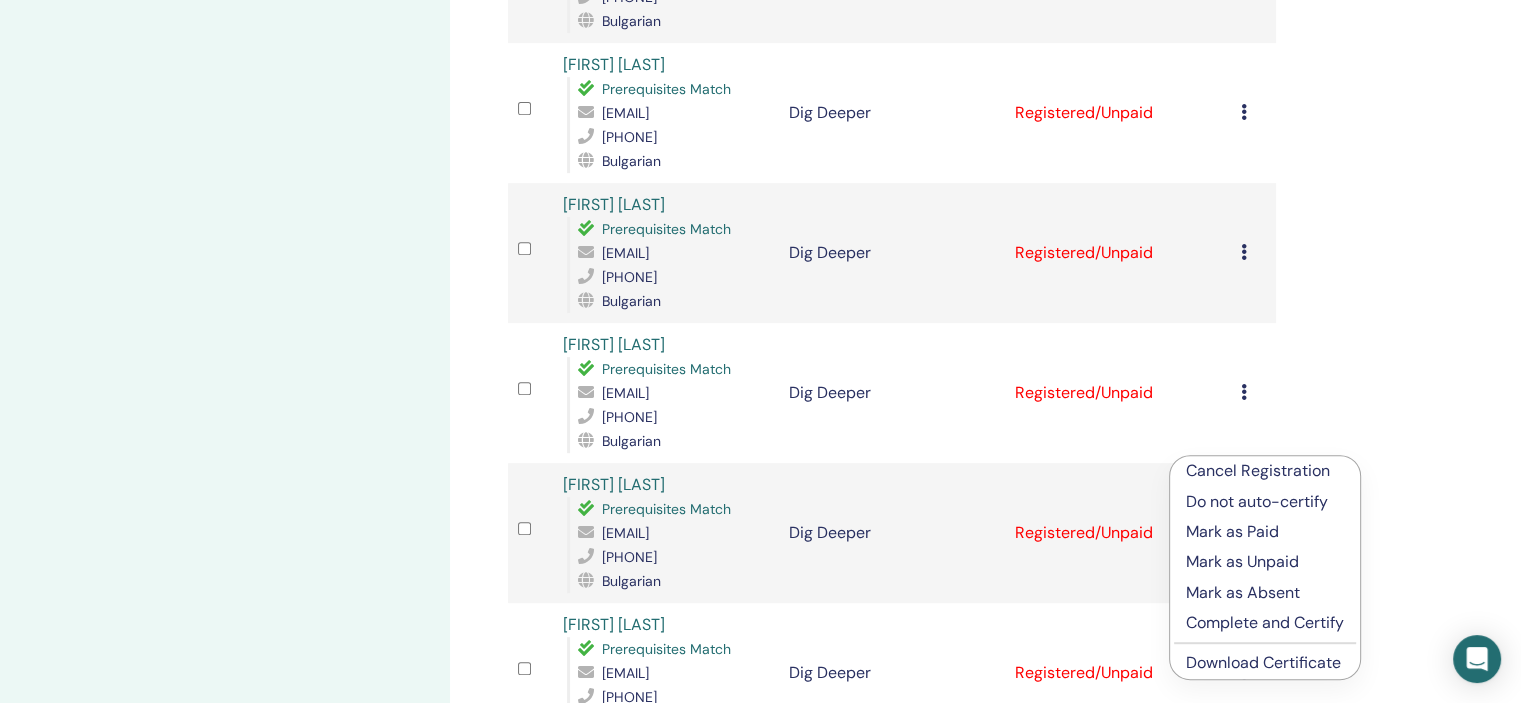 click on "Download Certificate" at bounding box center (1263, 662) 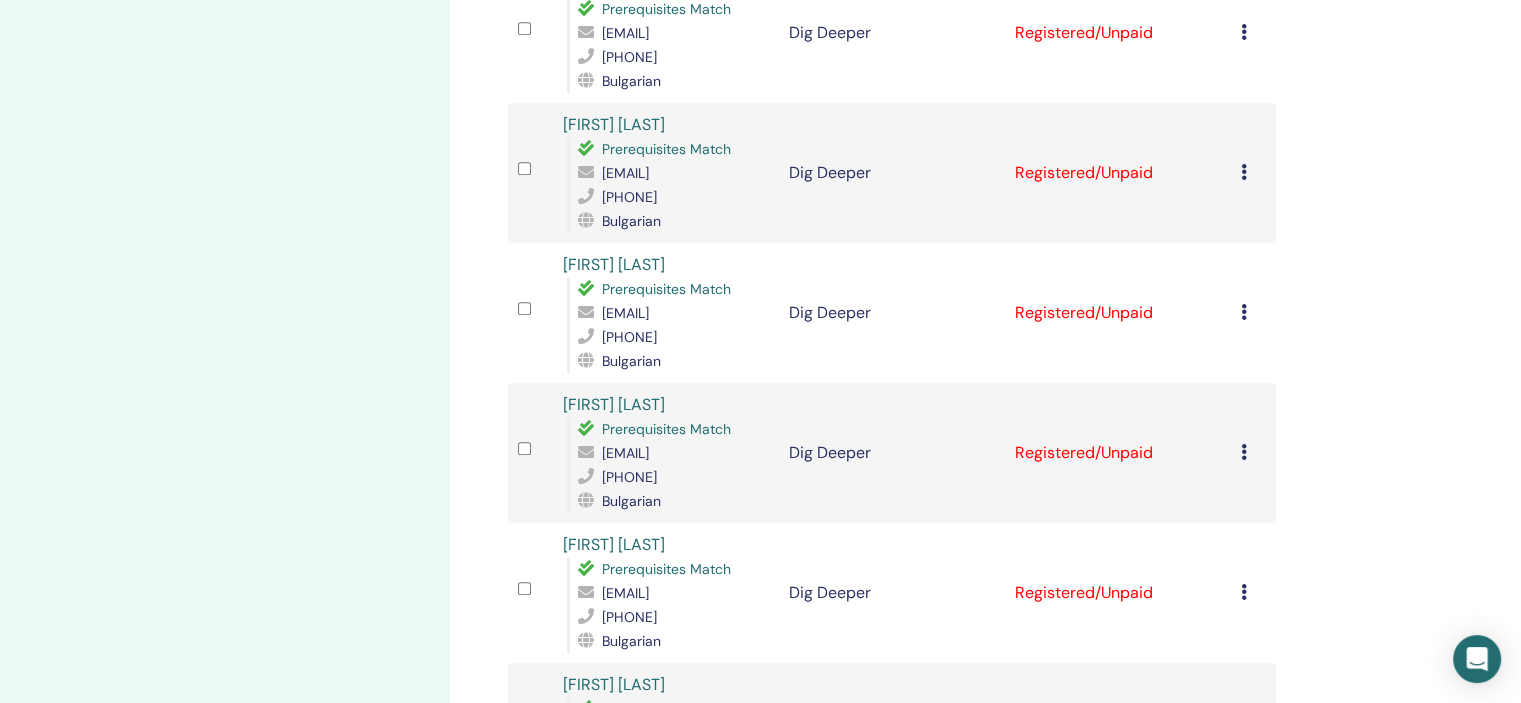 scroll, scrollTop: 1215, scrollLeft: 0, axis: vertical 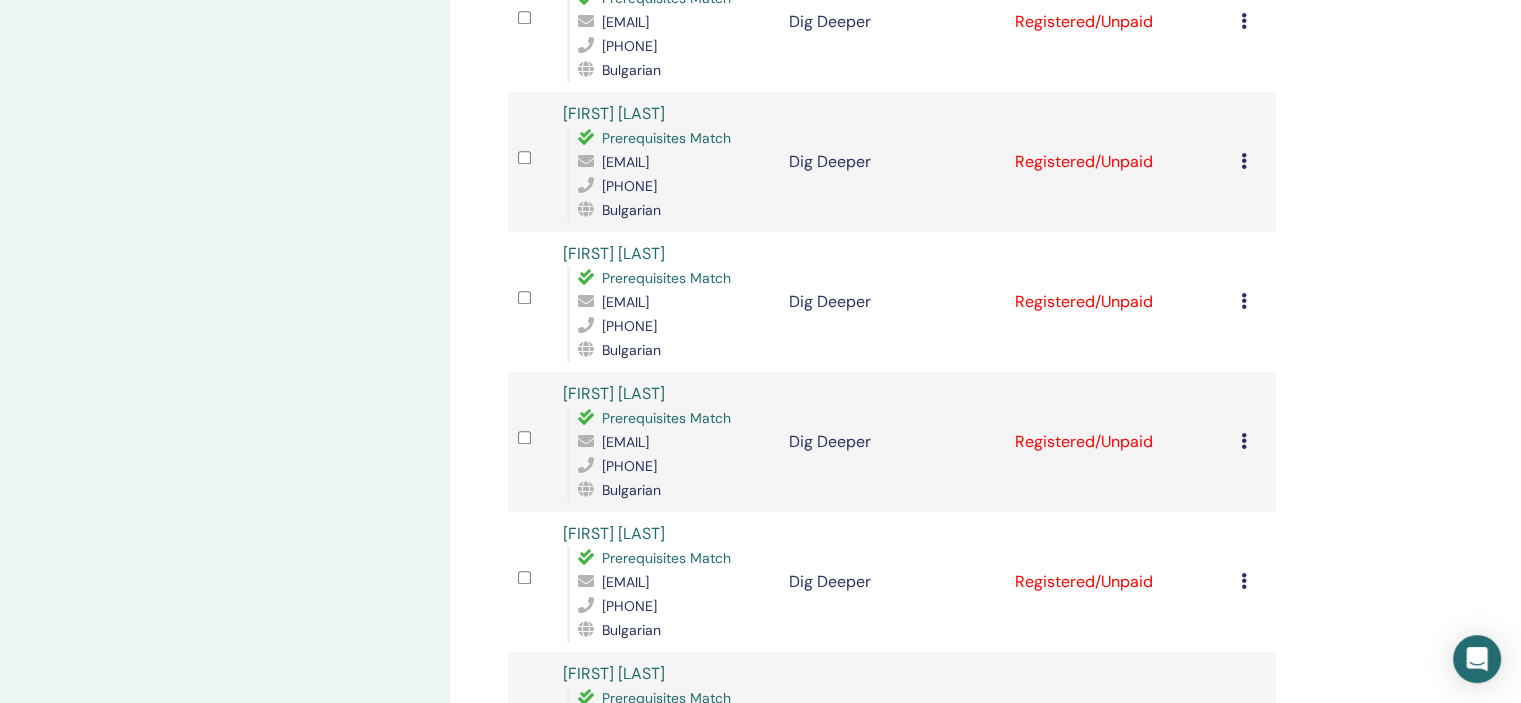 click on "Cancel Registration Do not auto-certify Mark as Paid Mark as Unpaid Mark as Absent Complete and Certify Download Certificate" at bounding box center (1253, 162) 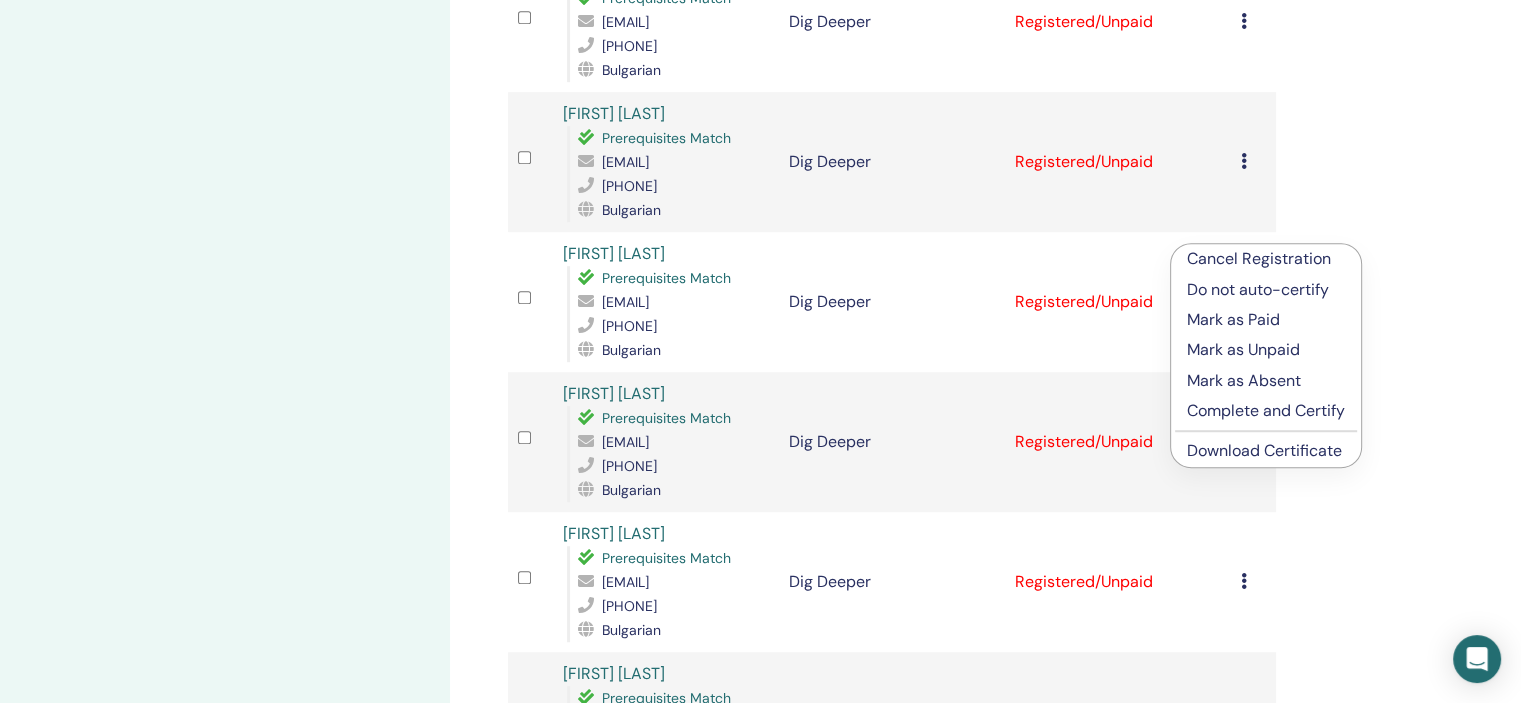 click on "Download Certificate" at bounding box center (1264, 450) 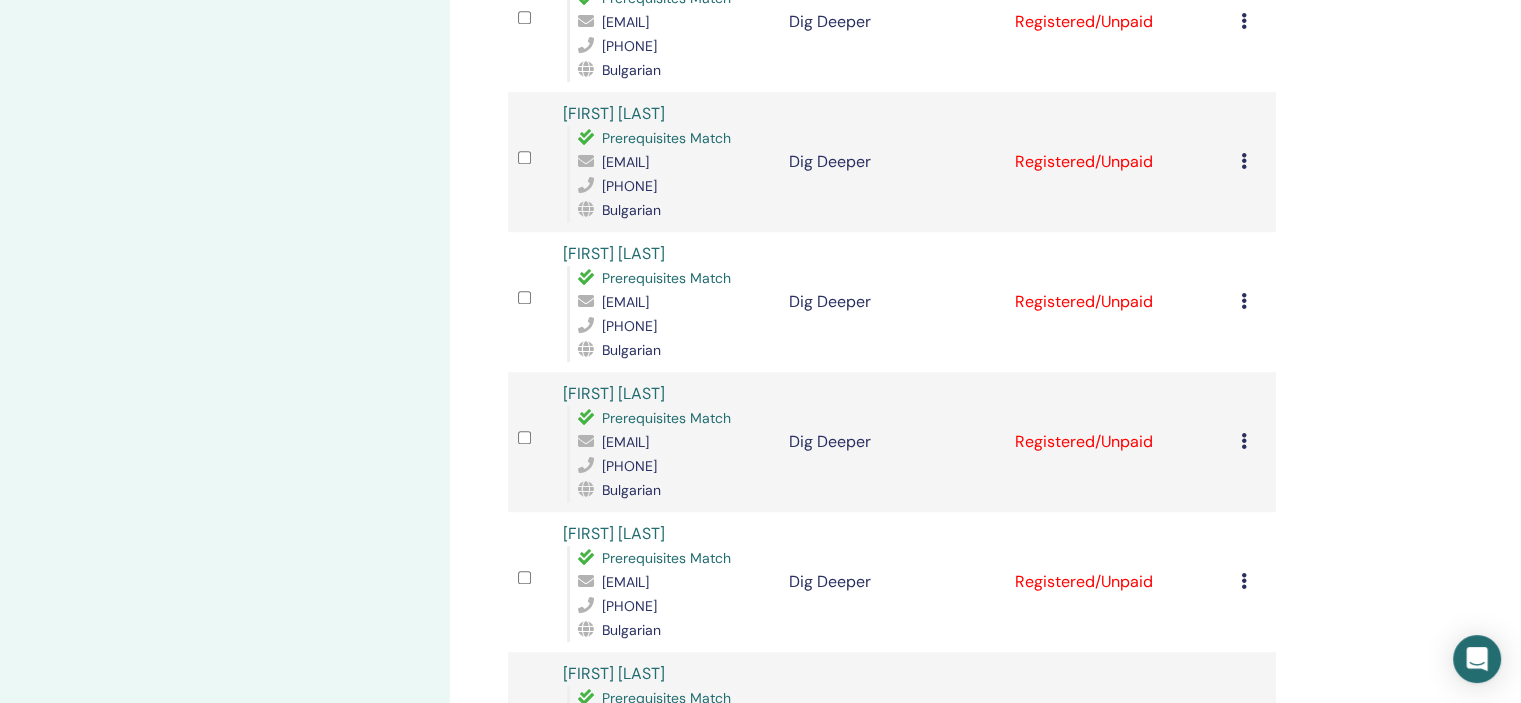 click on "Manage Attendees Bulk Actions Message Selected Message All Mark as Paid Mark as Unpaid Mark as Absent Do not auto-certify Certify All Attendees Export to CSV Attendee Event Status Ekaterina Getov Prerequisites Match kateto_001@abv.bg +17743684271 Bulgarian Dig Deeper Registered/Unpaid Cancel Registration Do not auto-certify Mark as Paid Mark as Unpaid Mark as Absent Complete and Certify Download Certificate Lyudmila Djelepova Prerequisites Match lussilubenova@yahoo.com +359889215821 Bulgarian Dig Deeper Registered/Unpaid Cancel Registration Do not auto-certify Mark as Paid Mark as Unpaid Mark as Absent Complete and Certify Download Certificate Teodora Ba Prerequisites Match teodoraba@gmail.com +359888024511 Bulgarian Dig Deeper Registered/Unpaid Cancel Registration Do not auto-certify Mark as Paid Mark as Unpaid Mark as Absent Complete and Certify Download Certificate Tanya Grigorova Prerequisites Match t.grigorova7@gmail.com 0895066532 Bulgarian Dig Deeper Registered/Unpaid Cancel Registration Mark as Paid 1" at bounding box center [957, 140] 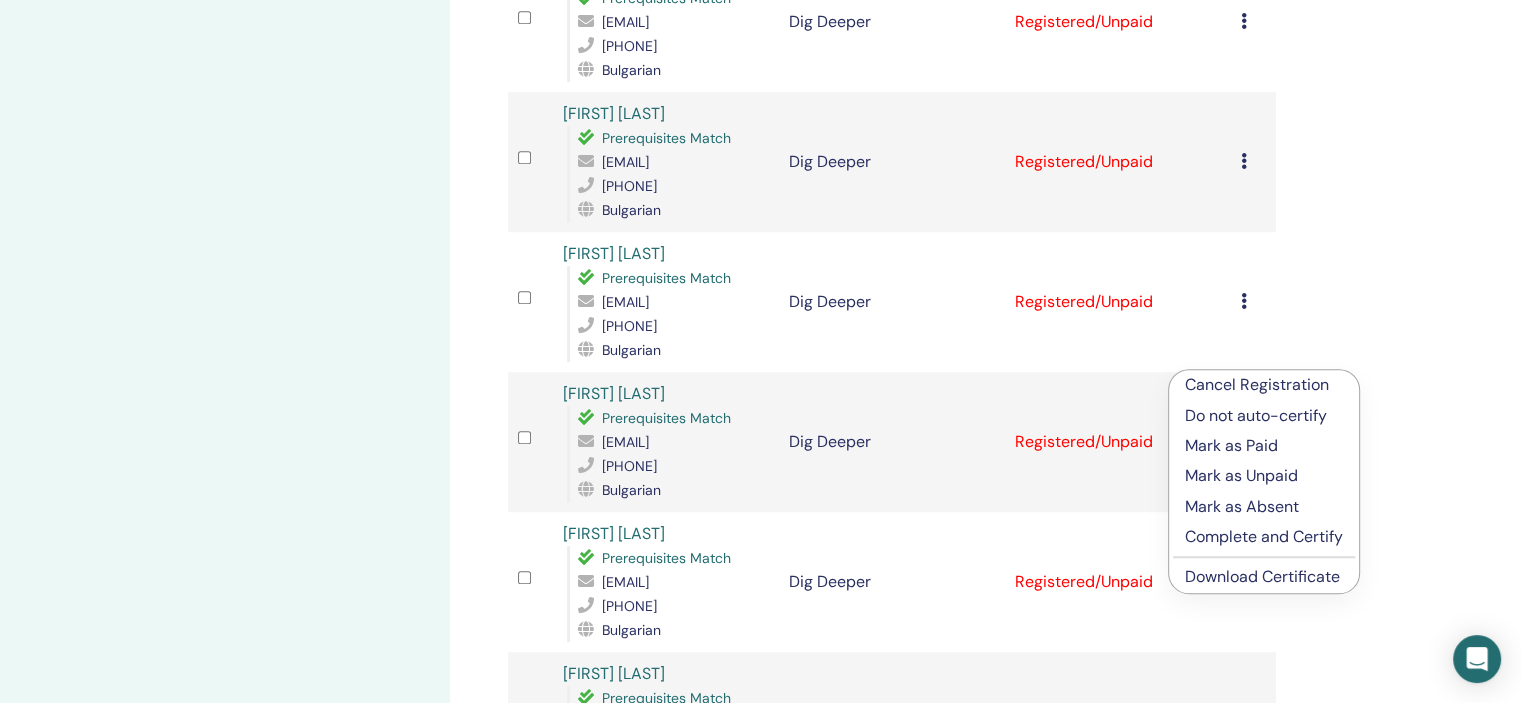 click on "Download Certificate" at bounding box center [1262, 576] 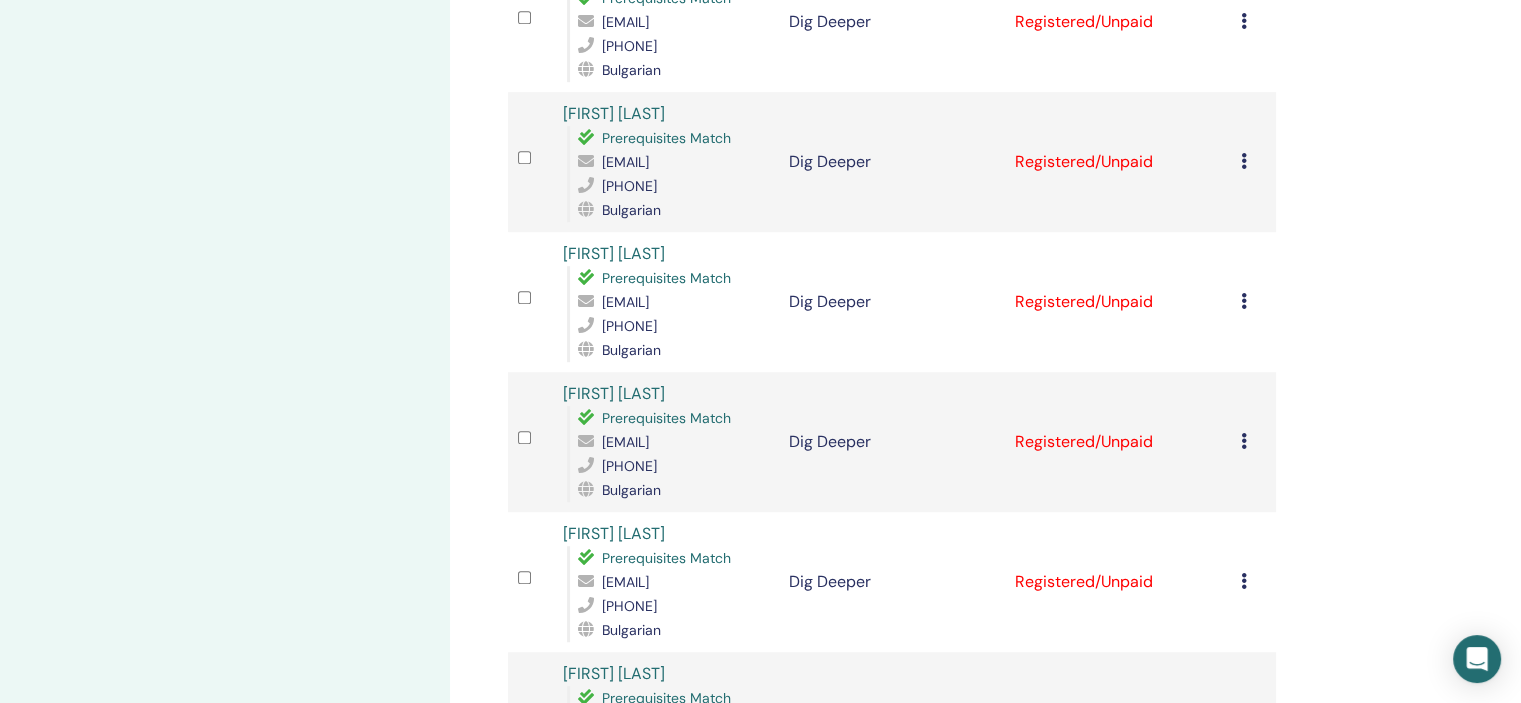 click at bounding box center (1244, 441) 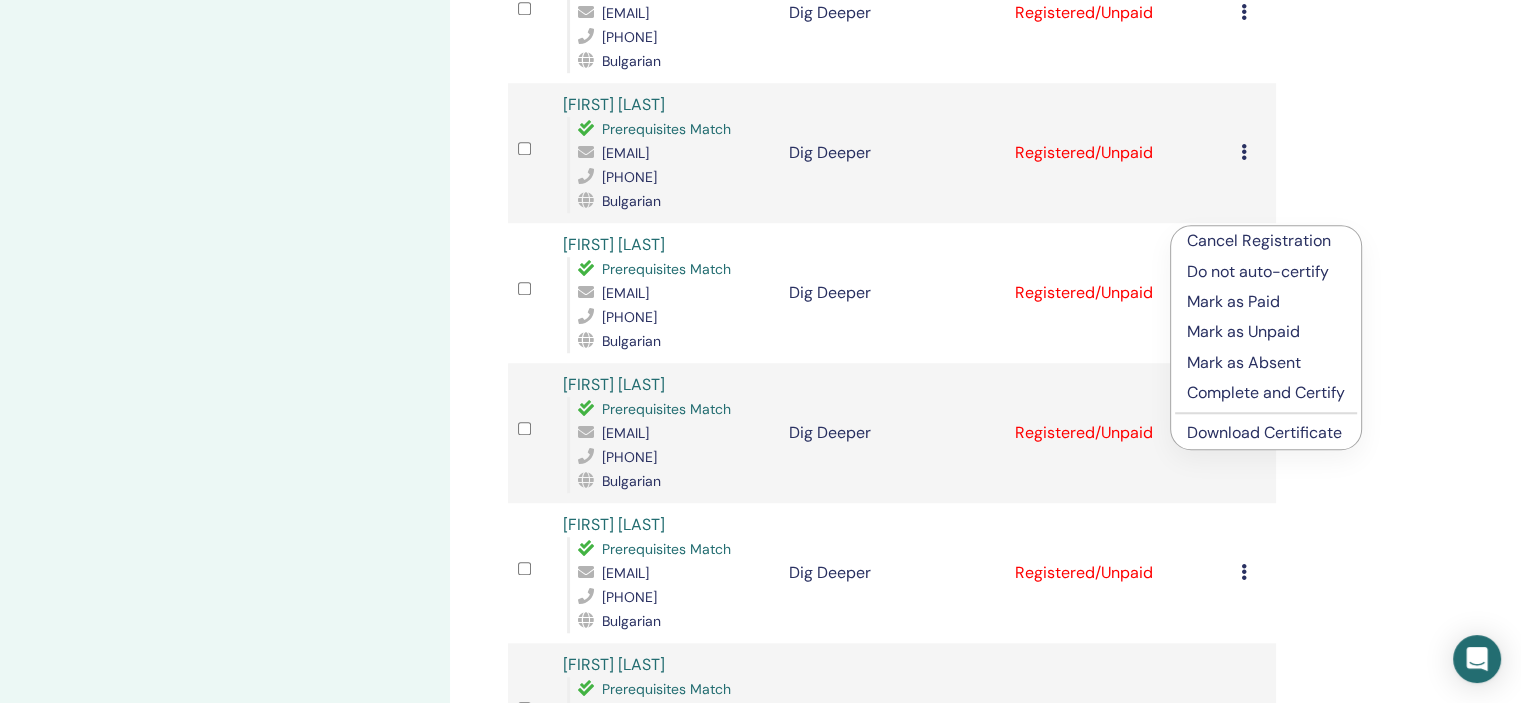 scroll, scrollTop: 1551, scrollLeft: 0, axis: vertical 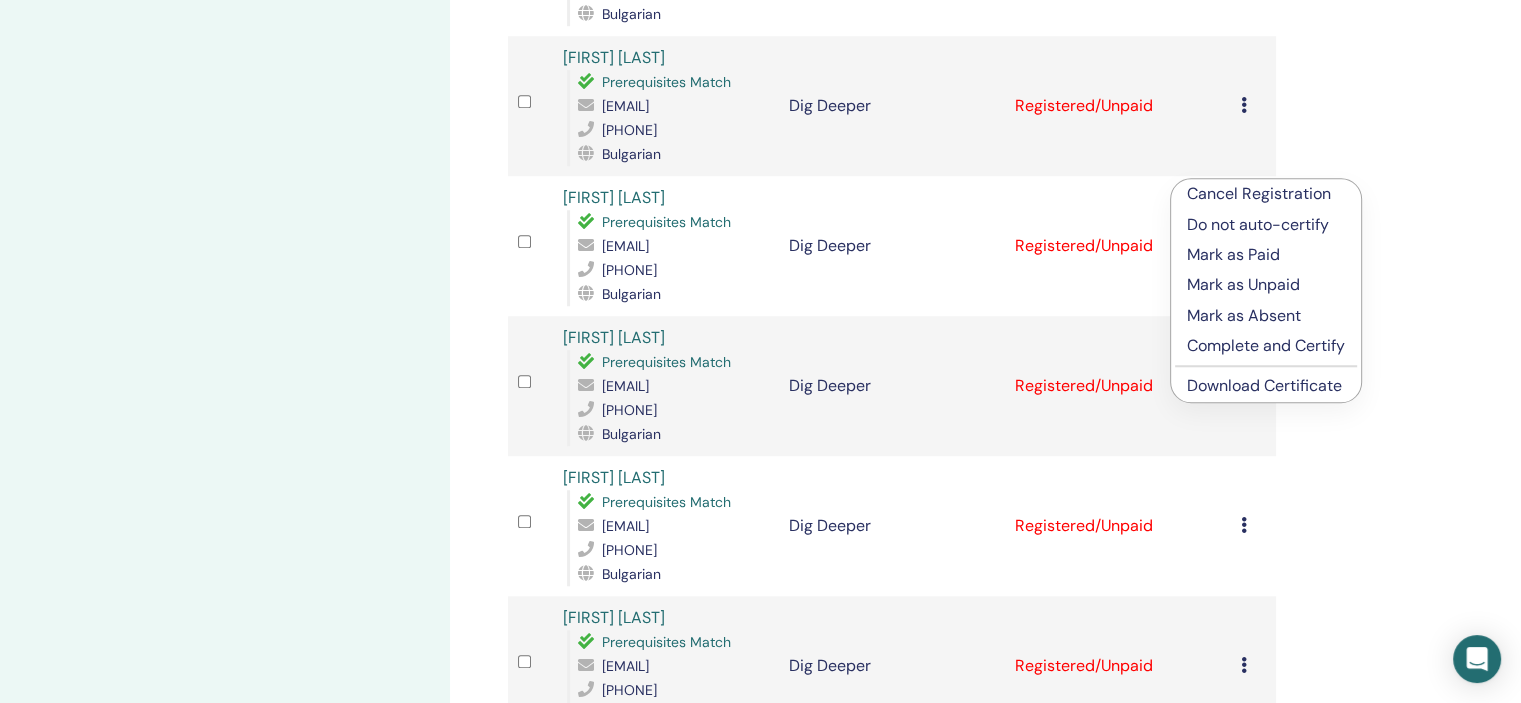 click on "Download Certificate" at bounding box center (1264, 385) 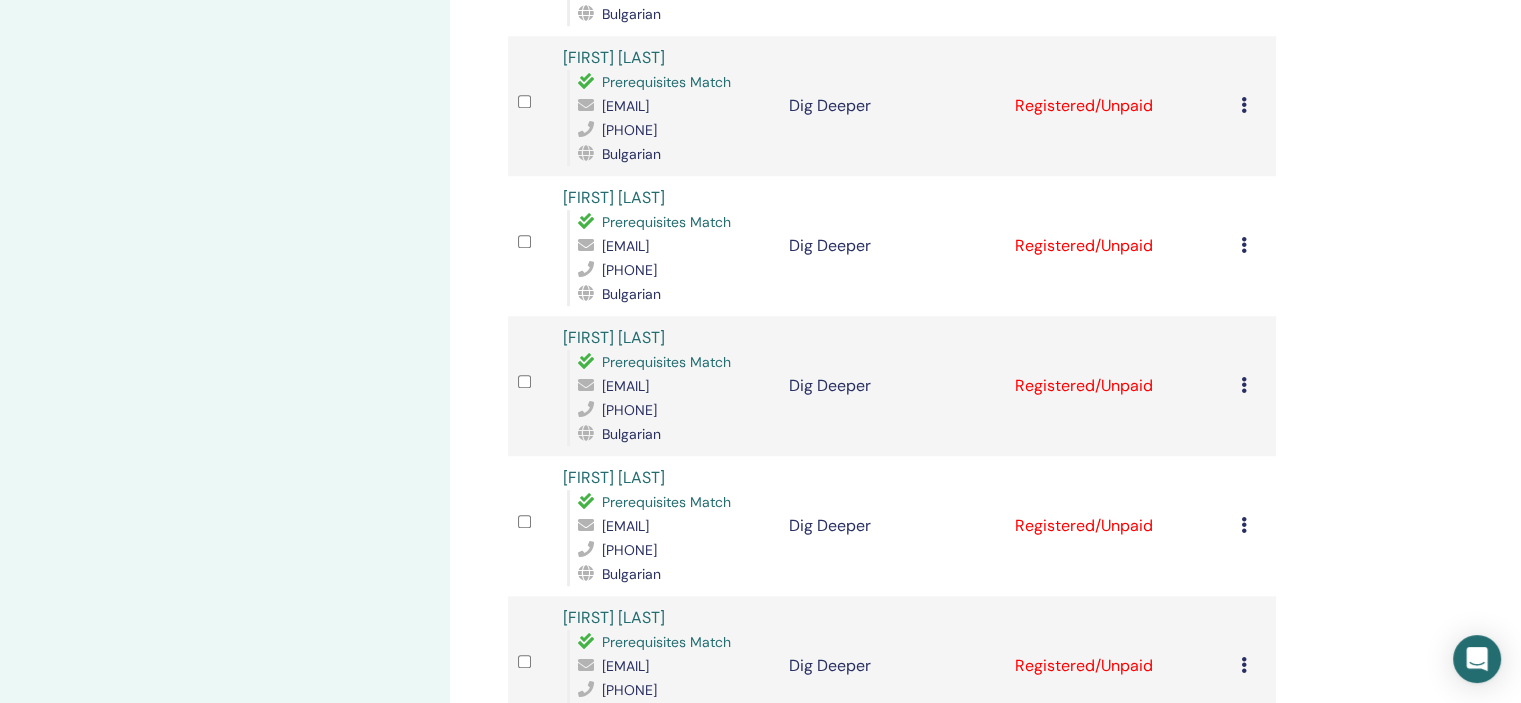 click at bounding box center (1244, 245) 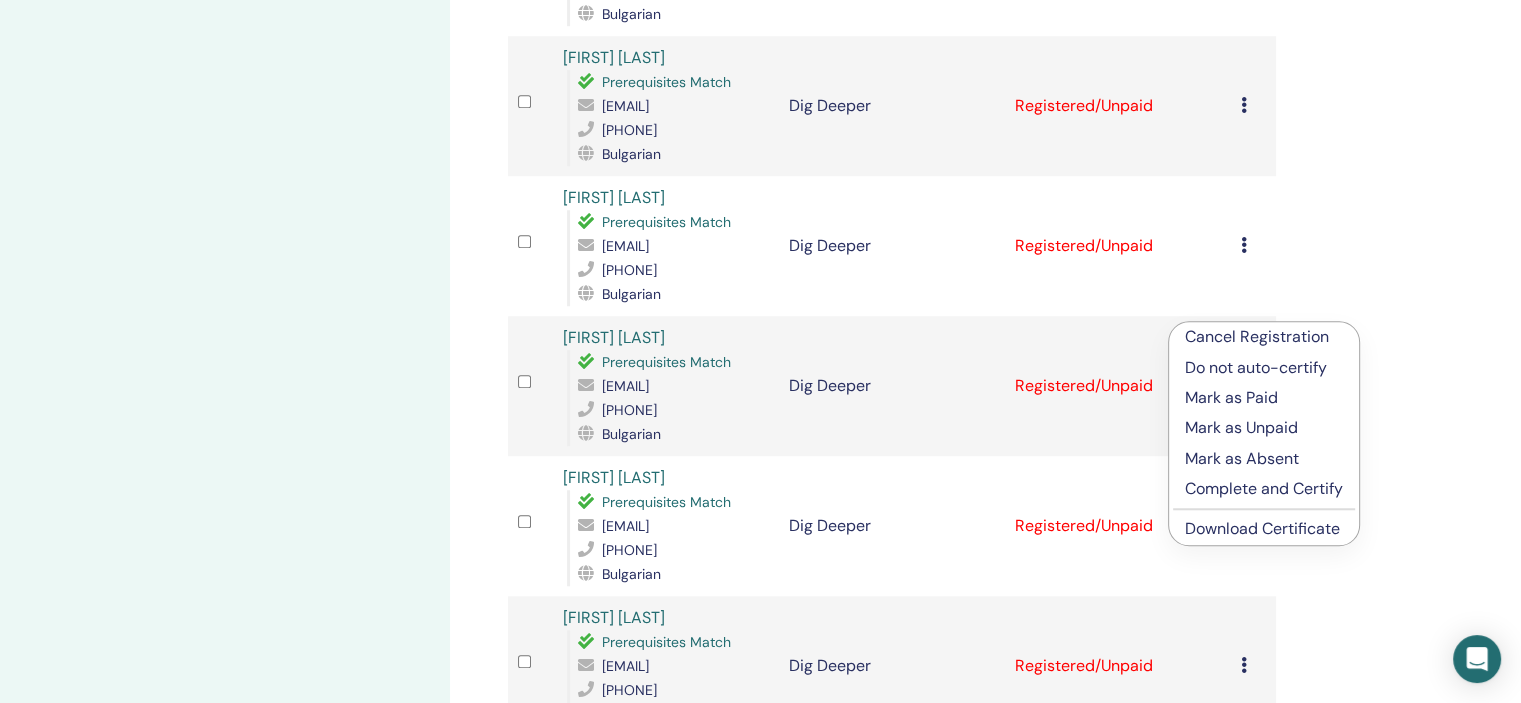 click on "Download Certificate" at bounding box center [1262, 528] 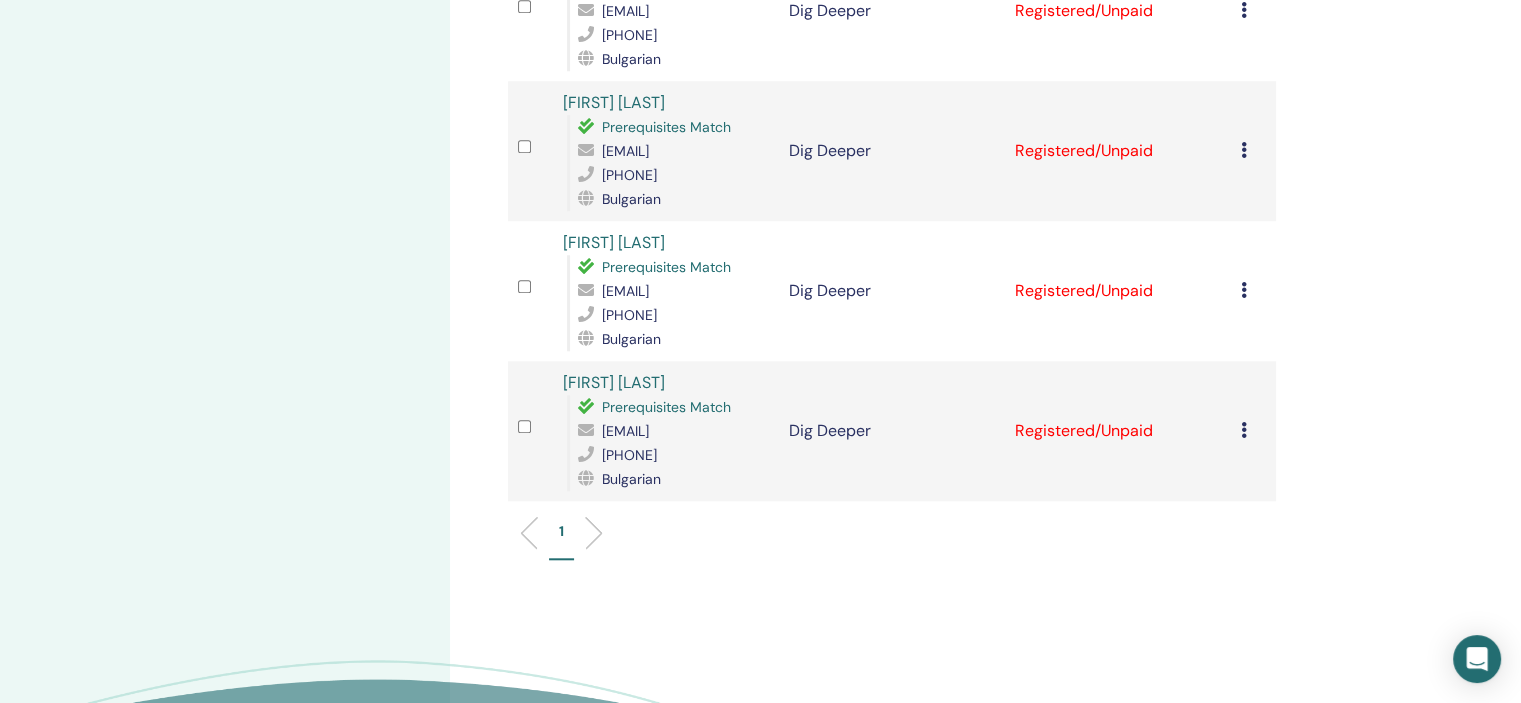 scroll, scrollTop: 1840, scrollLeft: 0, axis: vertical 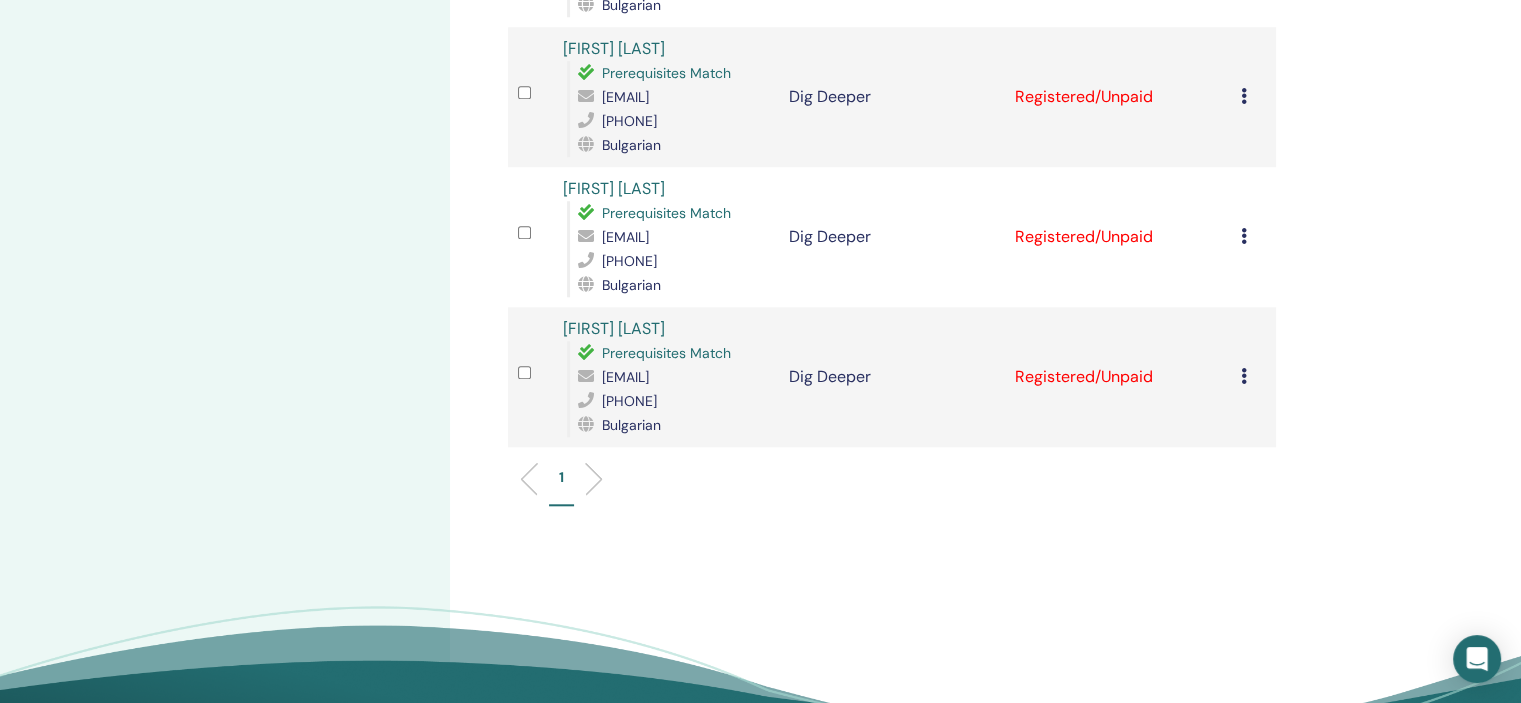 click at bounding box center [1244, 236] 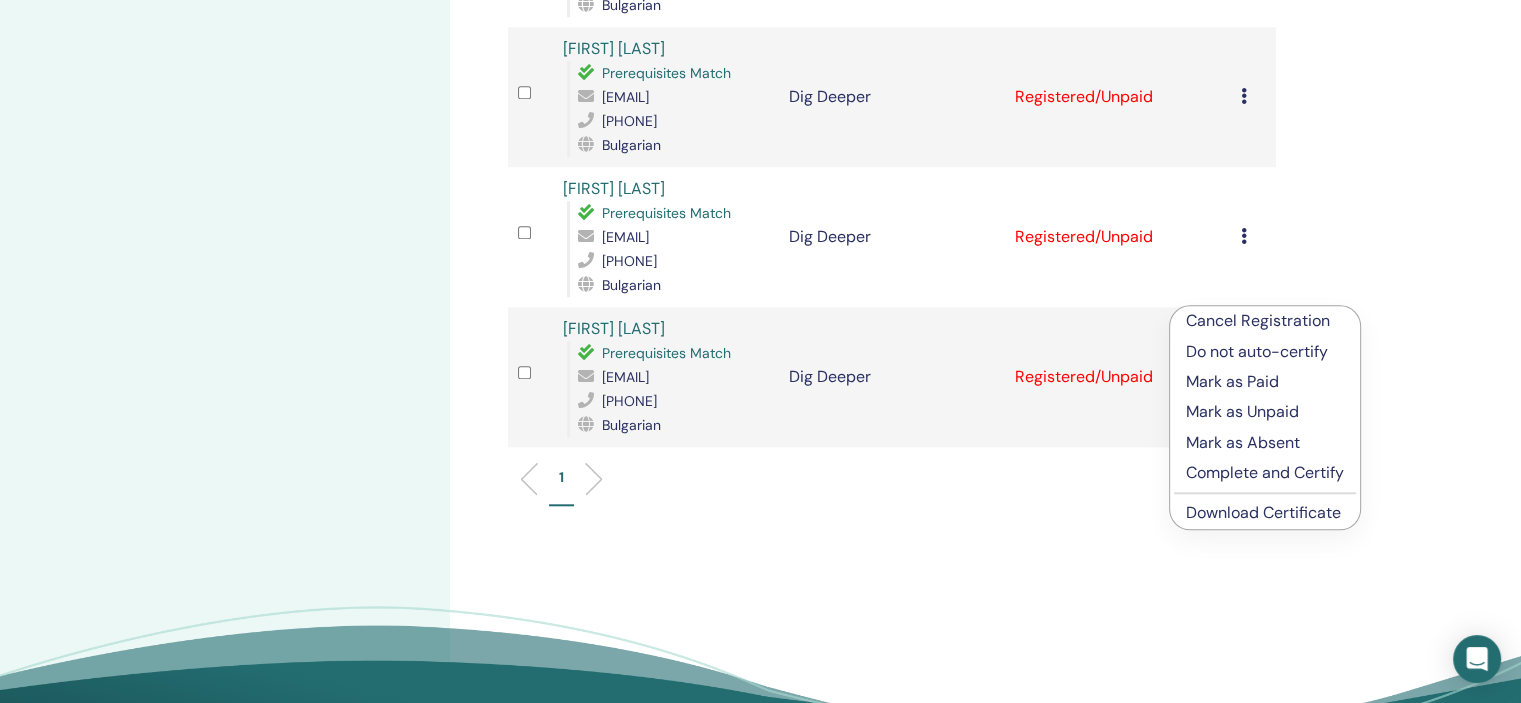 click on "Download Certificate" at bounding box center (1263, 512) 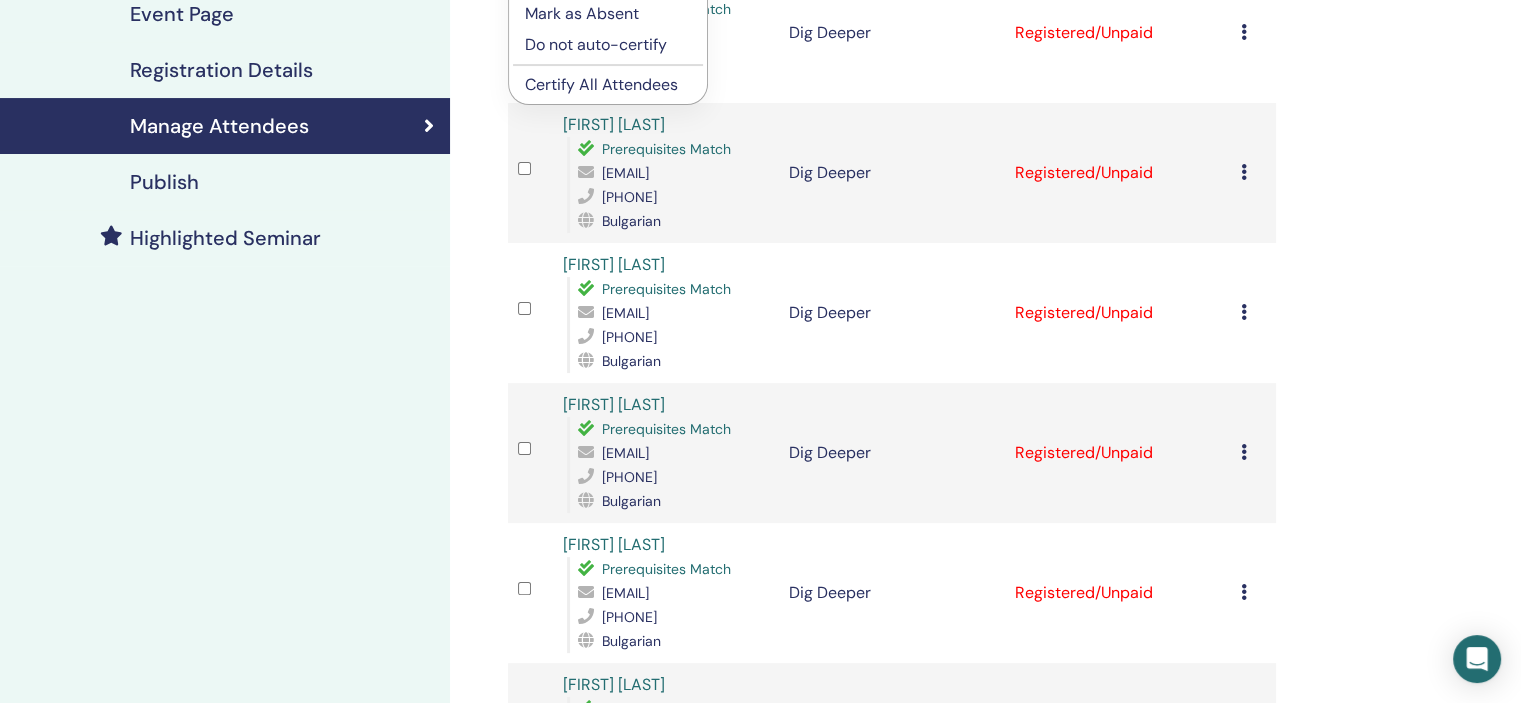 scroll, scrollTop: 0, scrollLeft: 0, axis: both 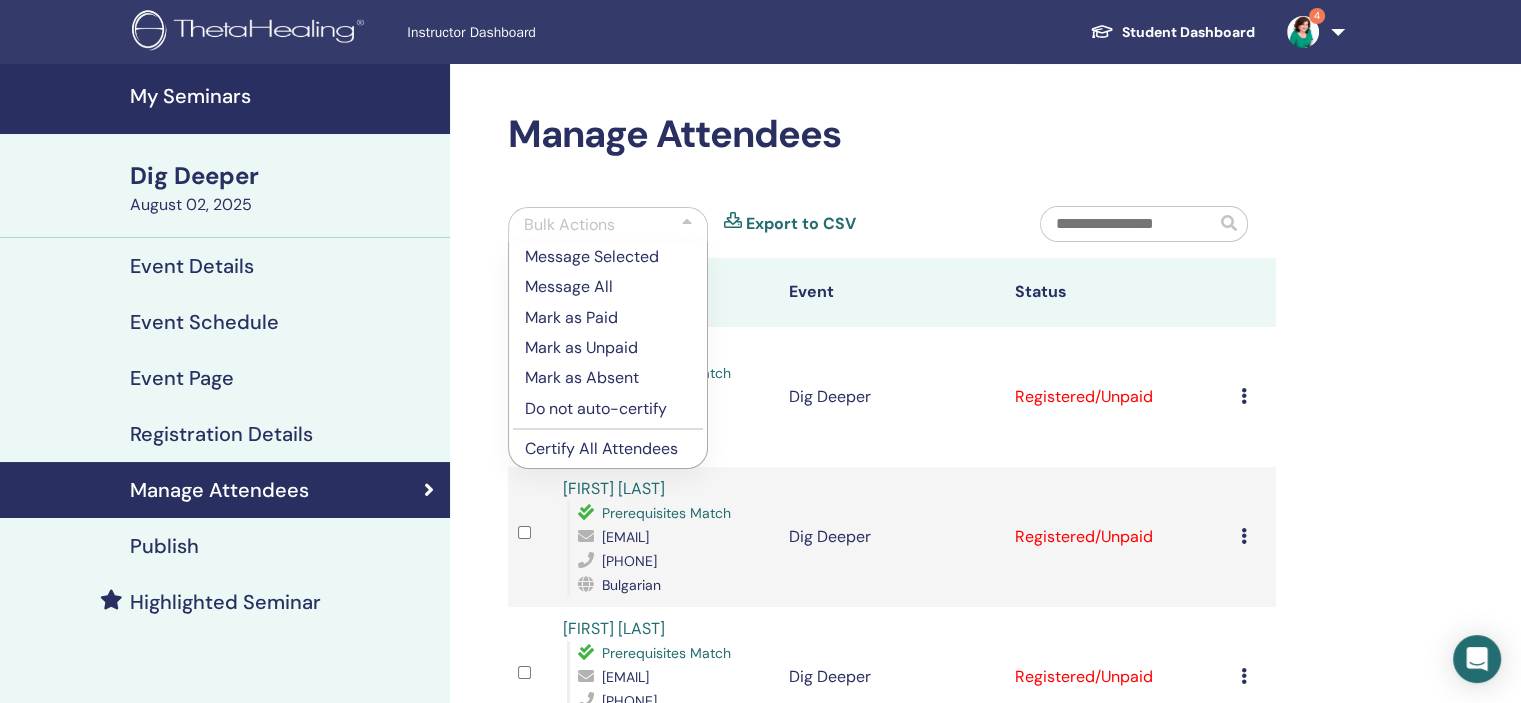 click on "Manage Attendees Bulk Actions Message Selected Message All Mark as Paid Mark as Unpaid Mark as Absent Do not auto-certify Certify All Attendees Export to CSV Attendee Event Status Ekaterina Getov Prerequisites Match kateto_001@abv.bg +17743684271 Bulgarian Dig Deeper Registered/Unpaid Cancel Registration Do not auto-certify Mark as Paid Mark as Unpaid Mark as Absent Complete and Certify Download Certificate Lyudmila Djelepova Prerequisites Match lussilubenova@yahoo.com +359889215821 Bulgarian Dig Deeper Registered/Unpaid Cancel Registration Do not auto-certify Mark as Paid Mark as Unpaid Mark as Absent Complete and Certify Download Certificate Teodora Ba Prerequisites Match teodoraba@gmail.com +359888024511 Bulgarian Dig Deeper Registered/Unpaid Cancel Registration Do not auto-certify Mark as Paid Mark as Unpaid Mark as Absent Complete and Certify Download Certificate Tanya Grigorova Prerequisites Match t.grigorova7@gmail.com 0895066532 Bulgarian Dig Deeper Registered/Unpaid Cancel Registration Mark as Paid 1" at bounding box center [957, 1355] 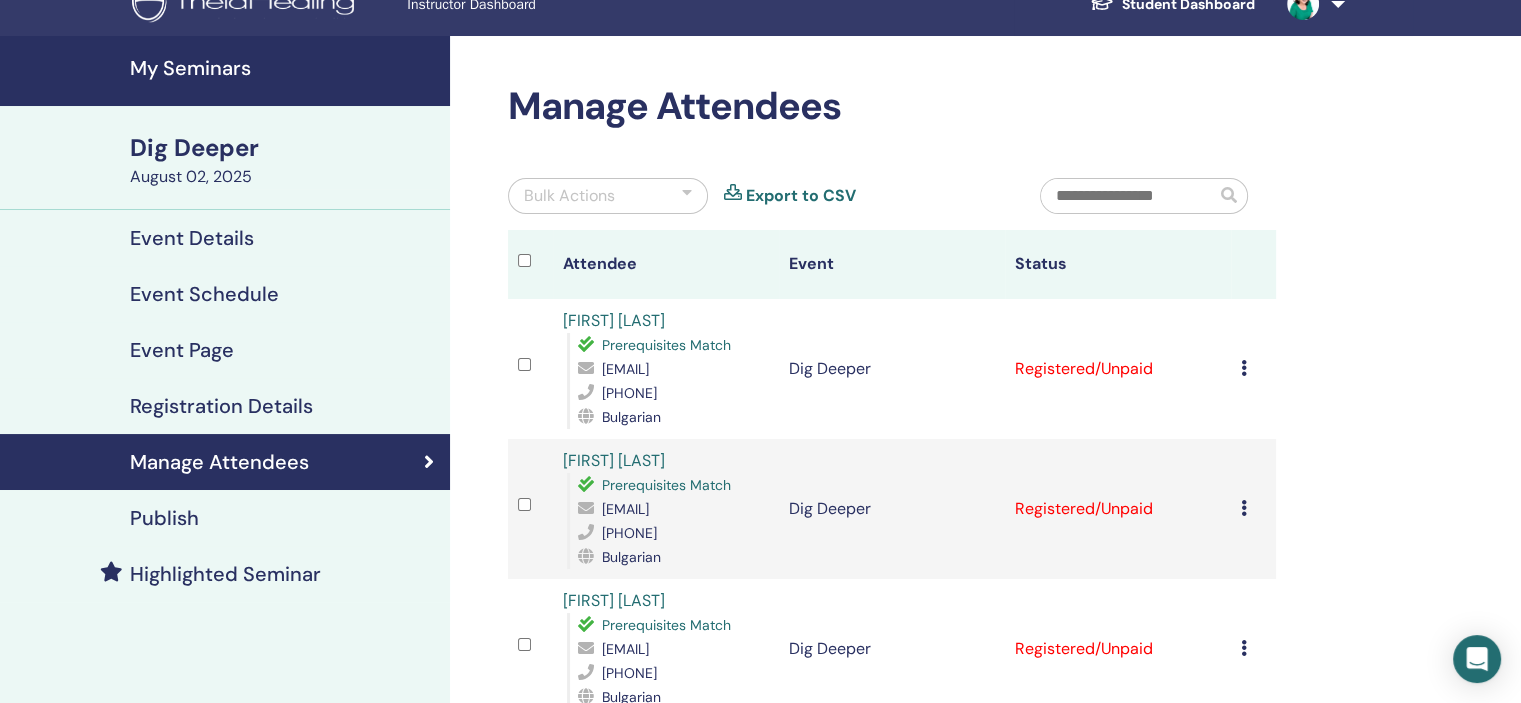 scroll, scrollTop: 0, scrollLeft: 0, axis: both 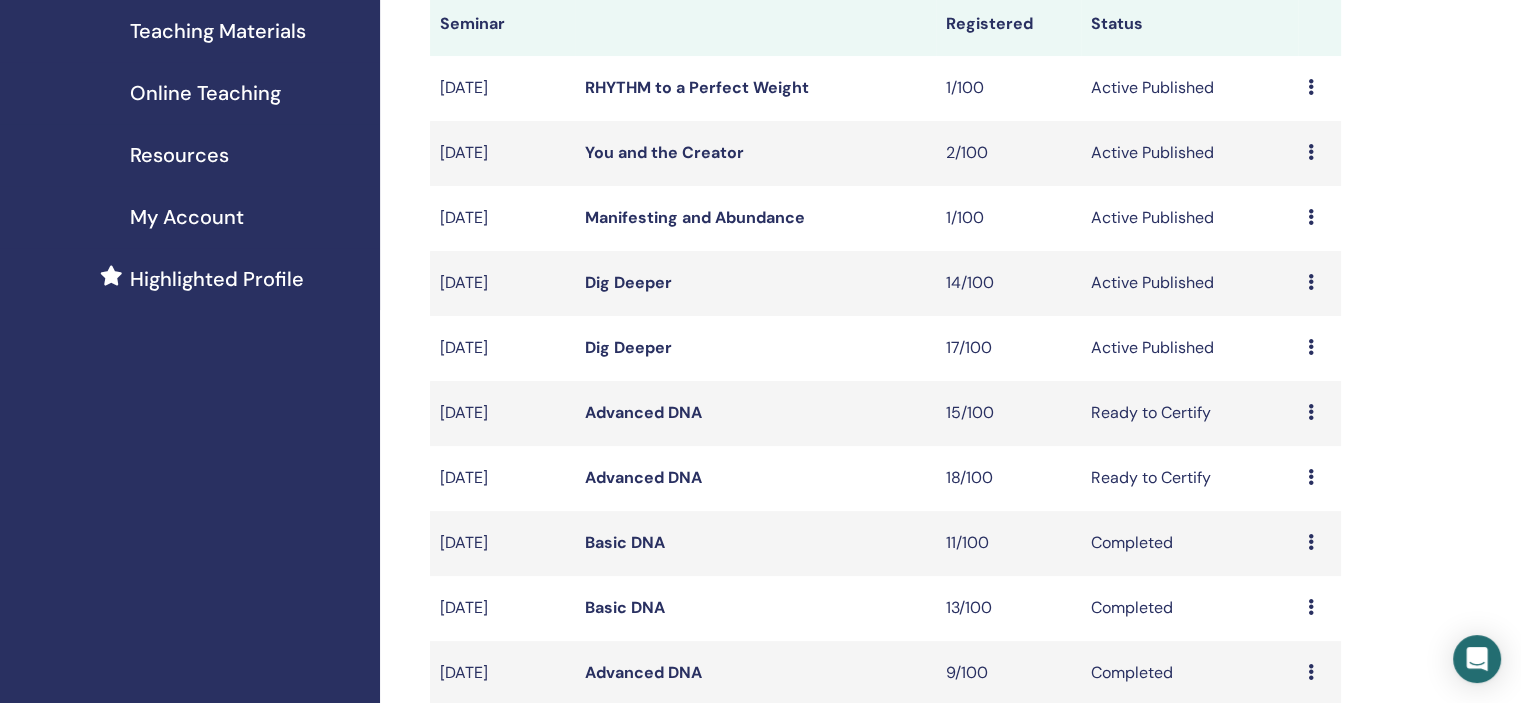 click at bounding box center [1311, 347] 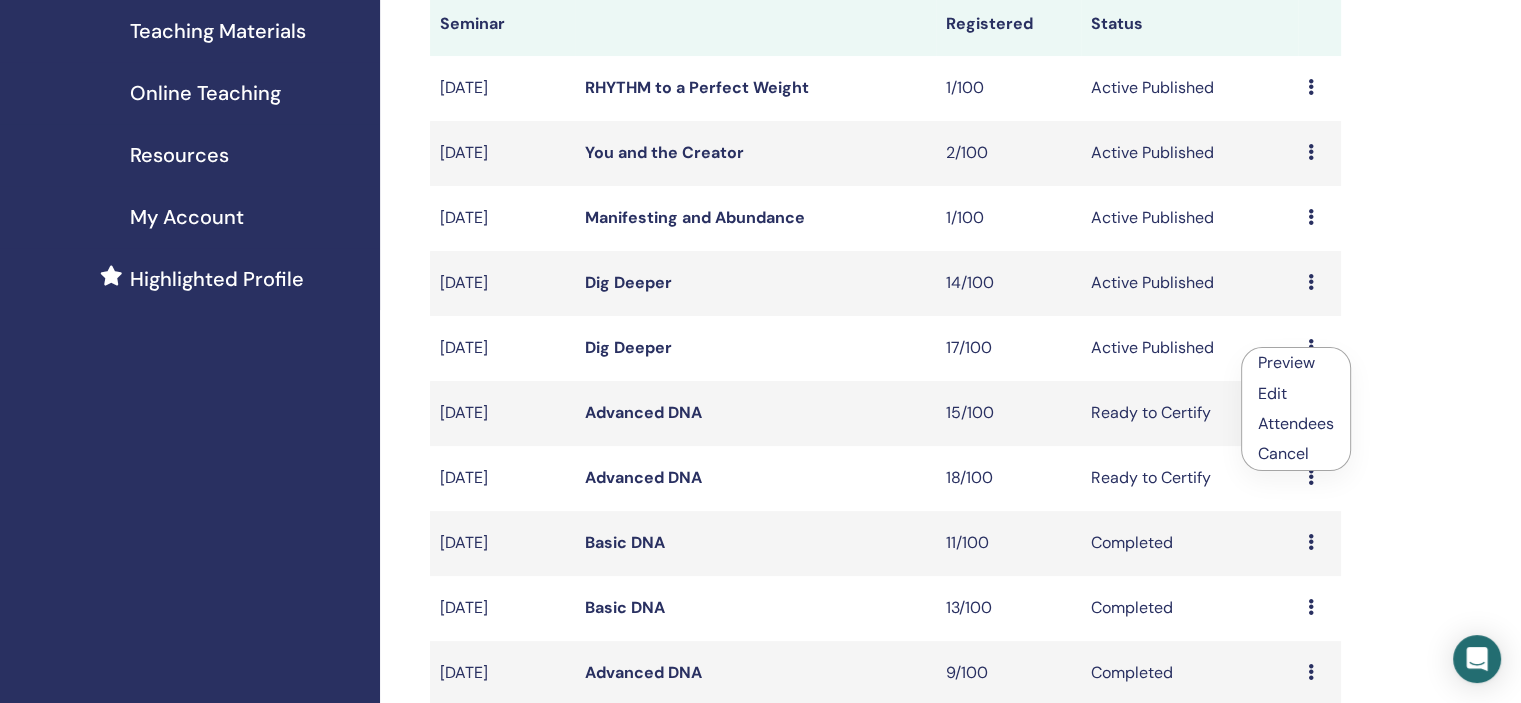click on "Attendees" at bounding box center (1296, 423) 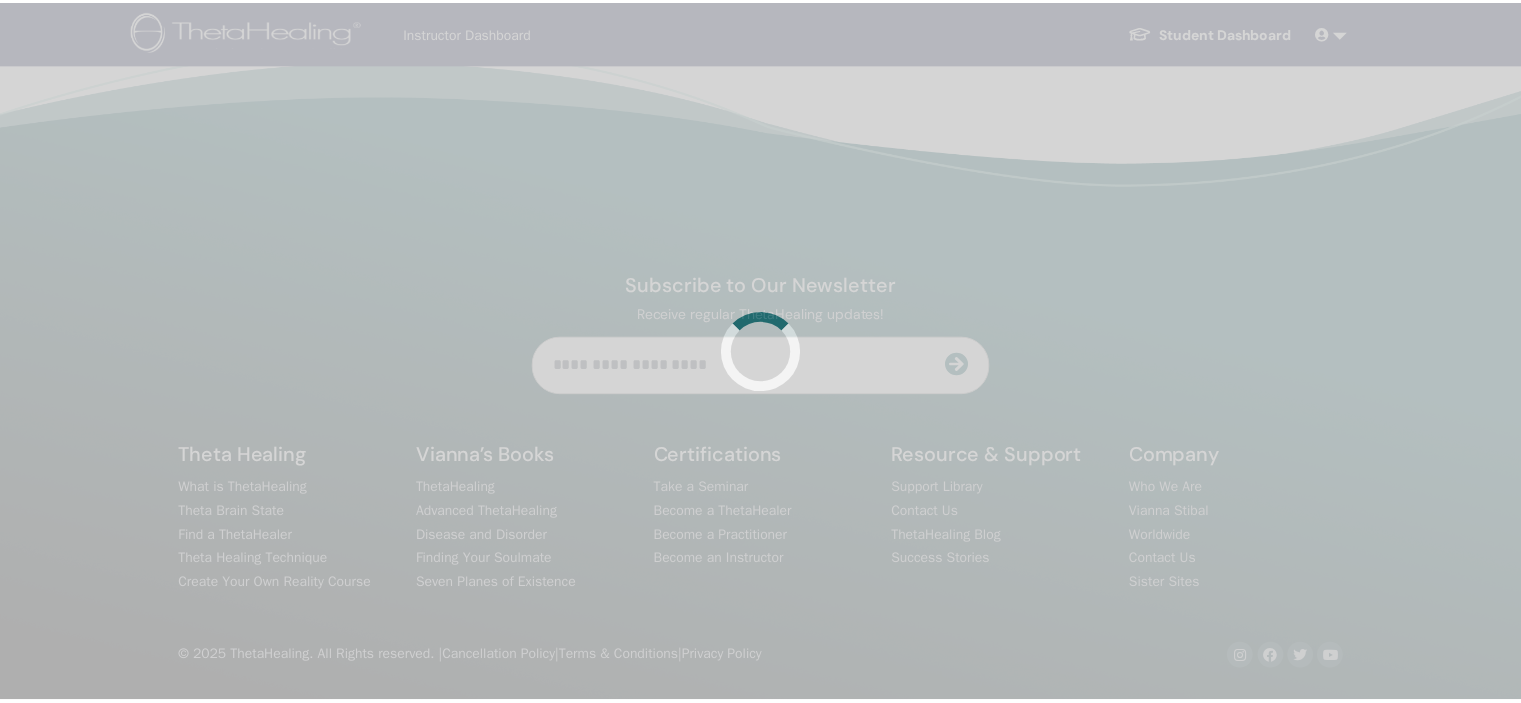 scroll, scrollTop: 0, scrollLeft: 0, axis: both 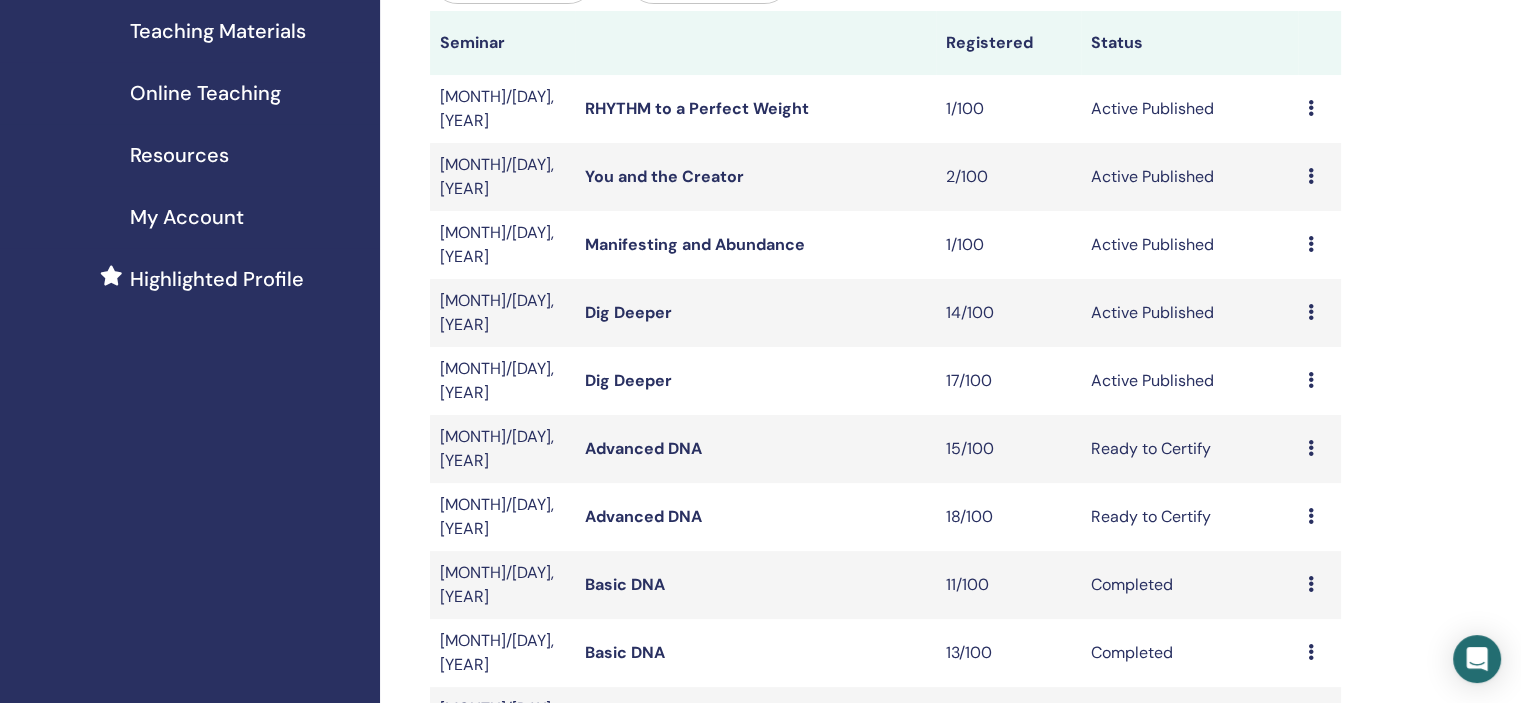 click at bounding box center [1311, 312] 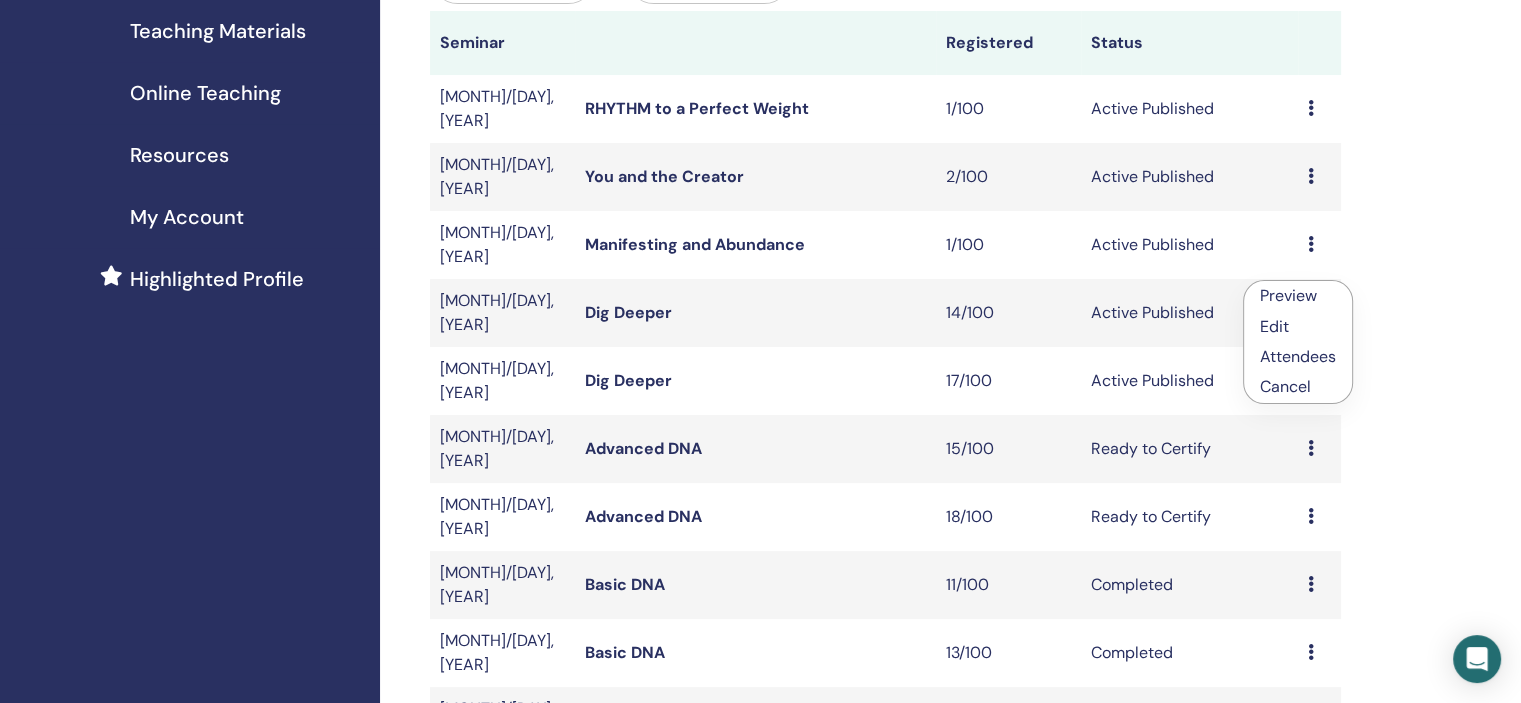 click on "Attendees" at bounding box center [1298, 356] 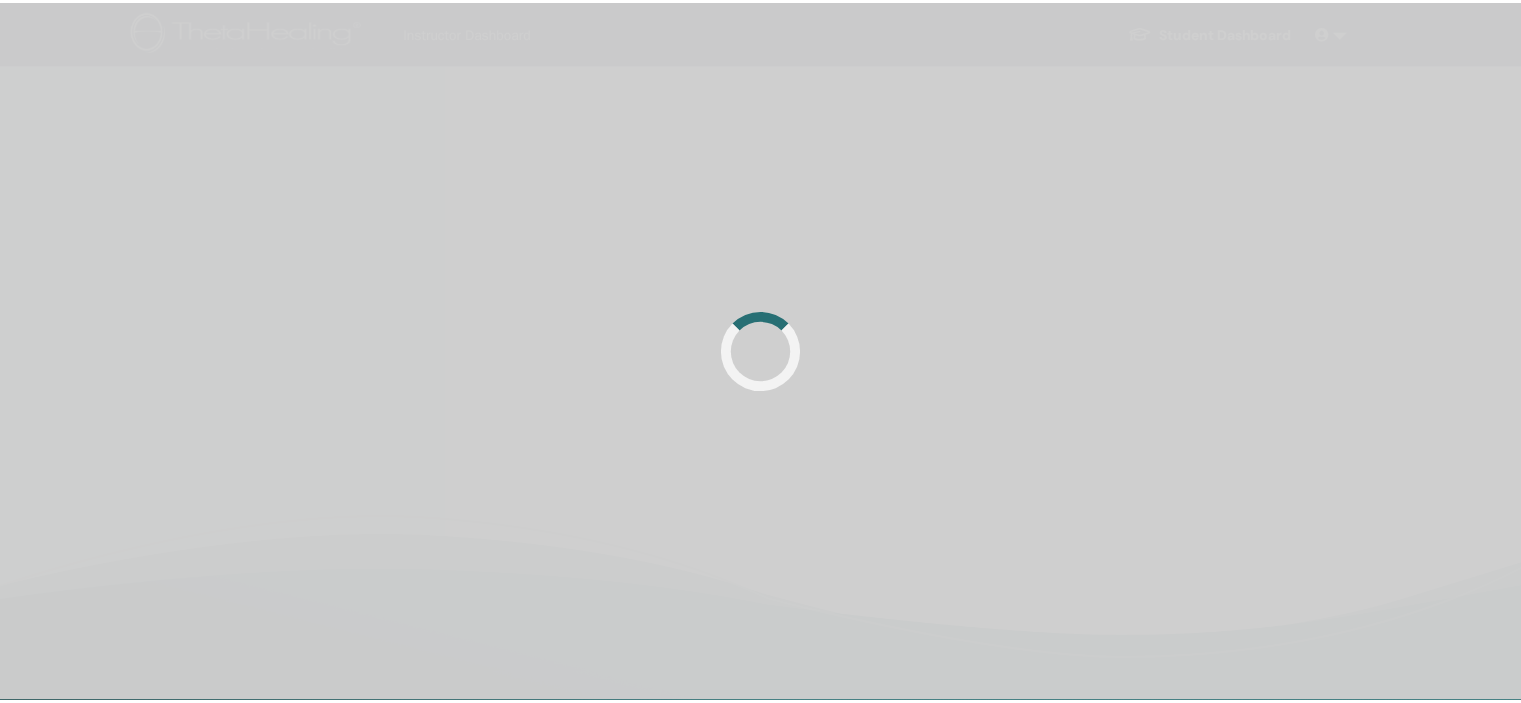 scroll, scrollTop: 0, scrollLeft: 0, axis: both 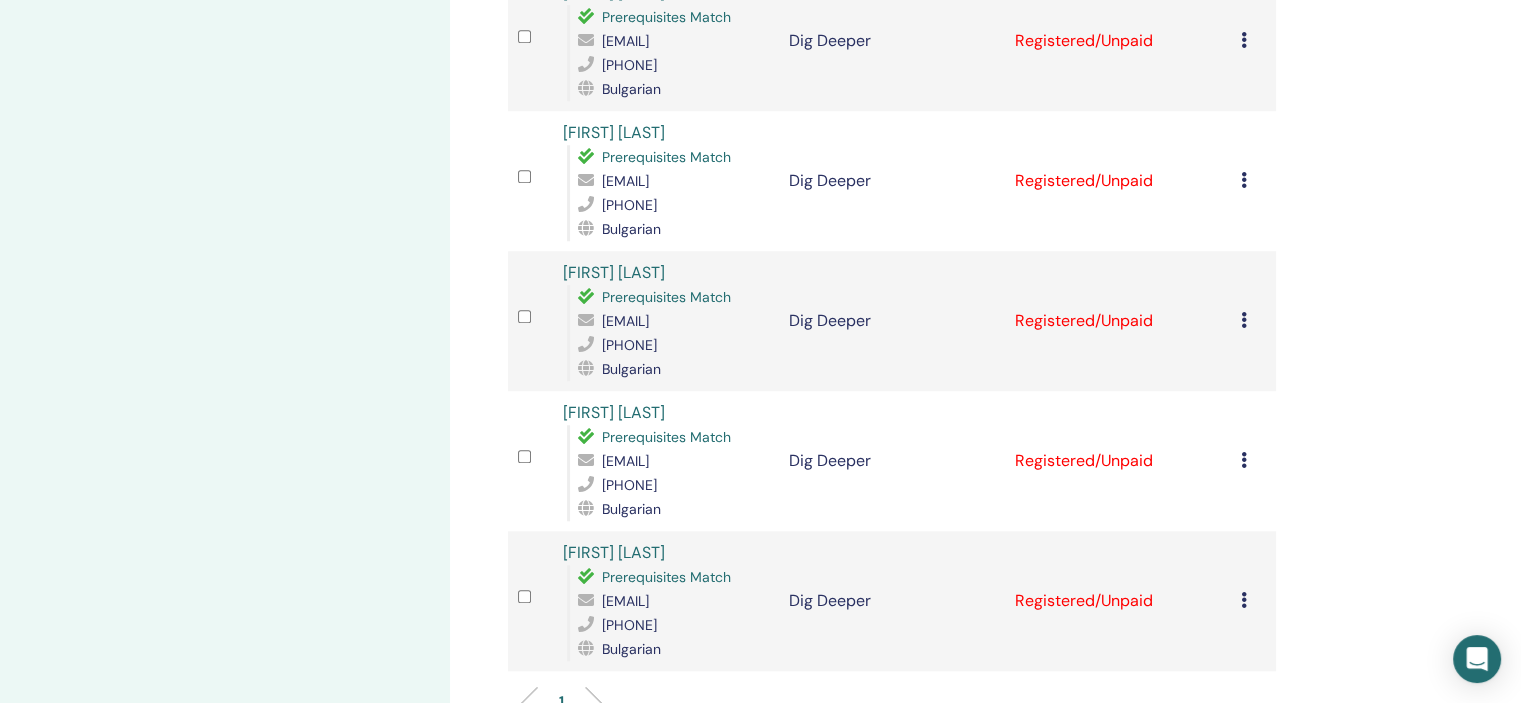 click at bounding box center [1244, 320] 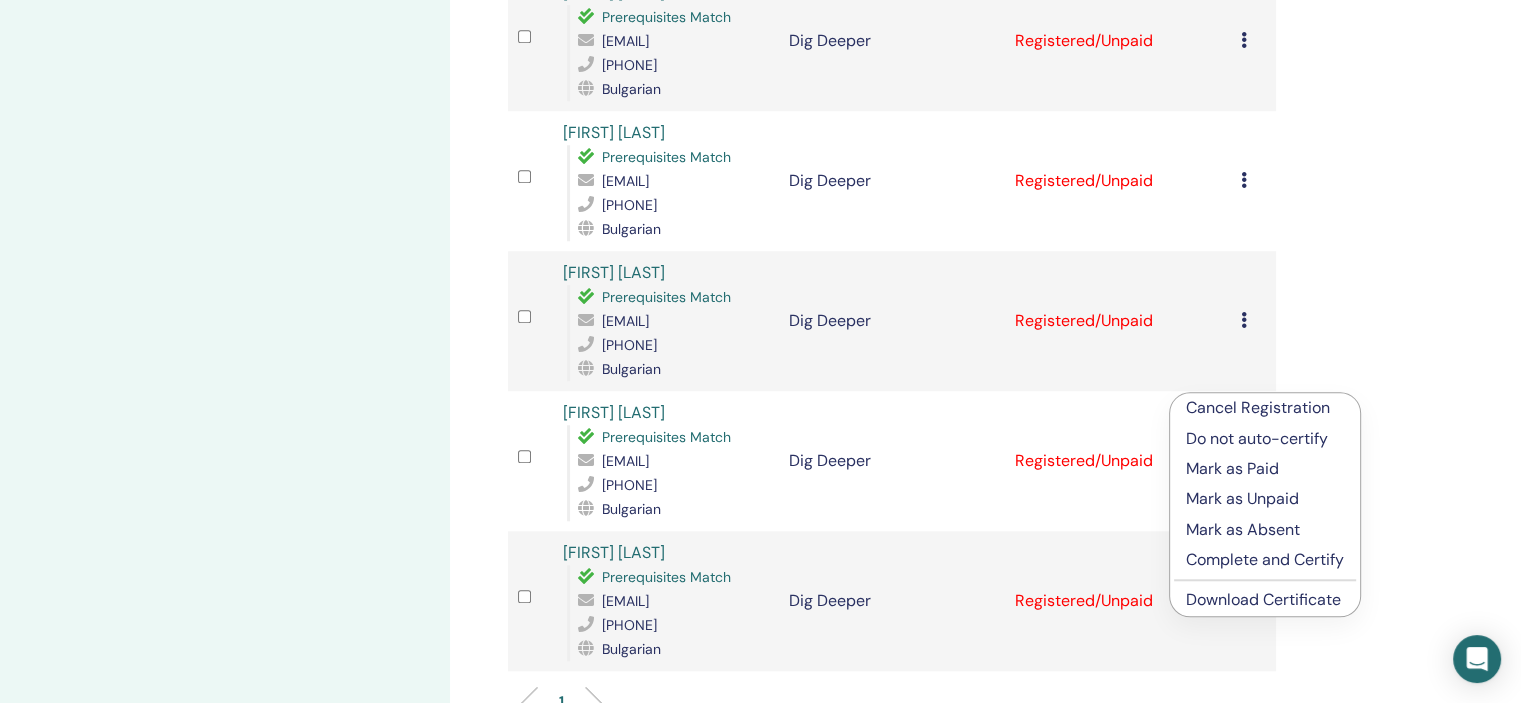 click on "Download Certificate" at bounding box center (1263, 599) 